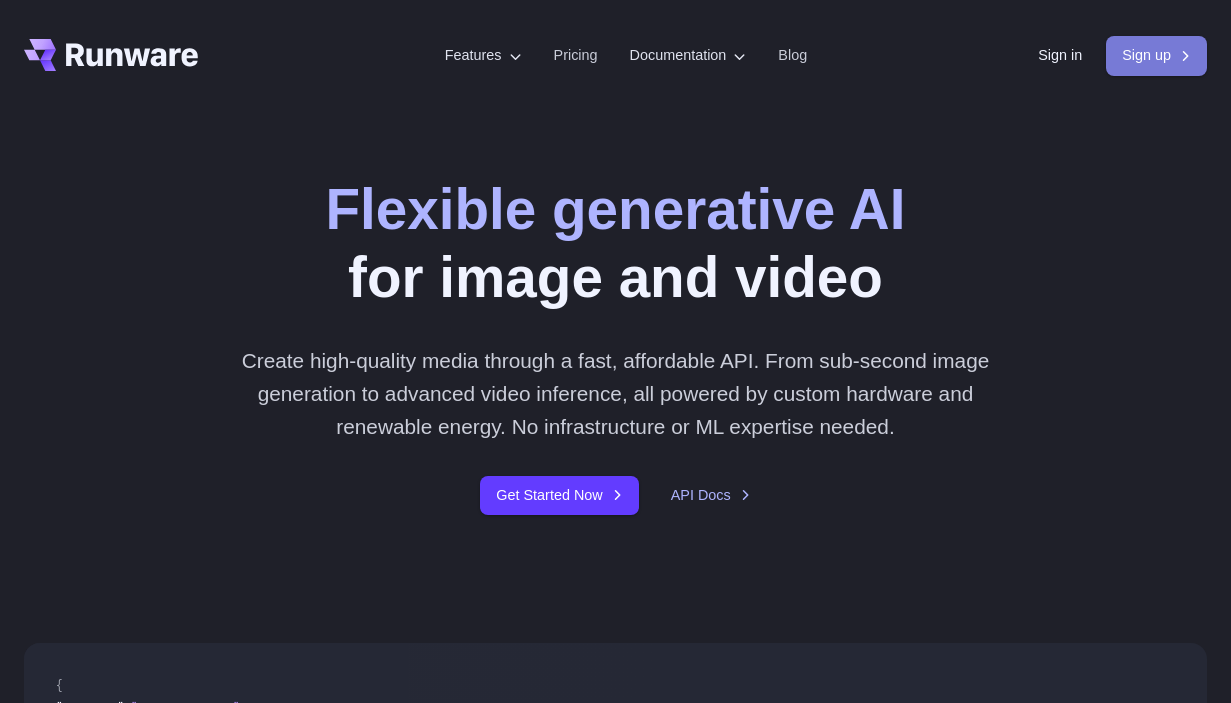 scroll, scrollTop: 0, scrollLeft: 0, axis: both 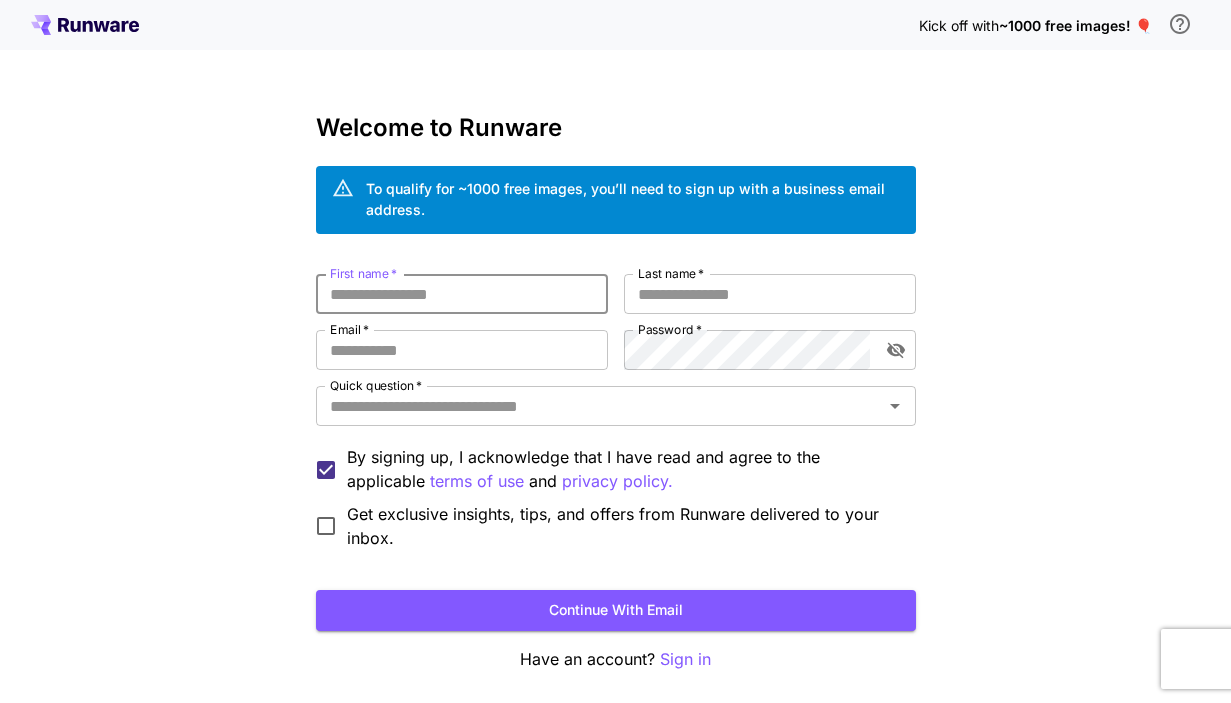click on "First name   *" at bounding box center (462, 294) 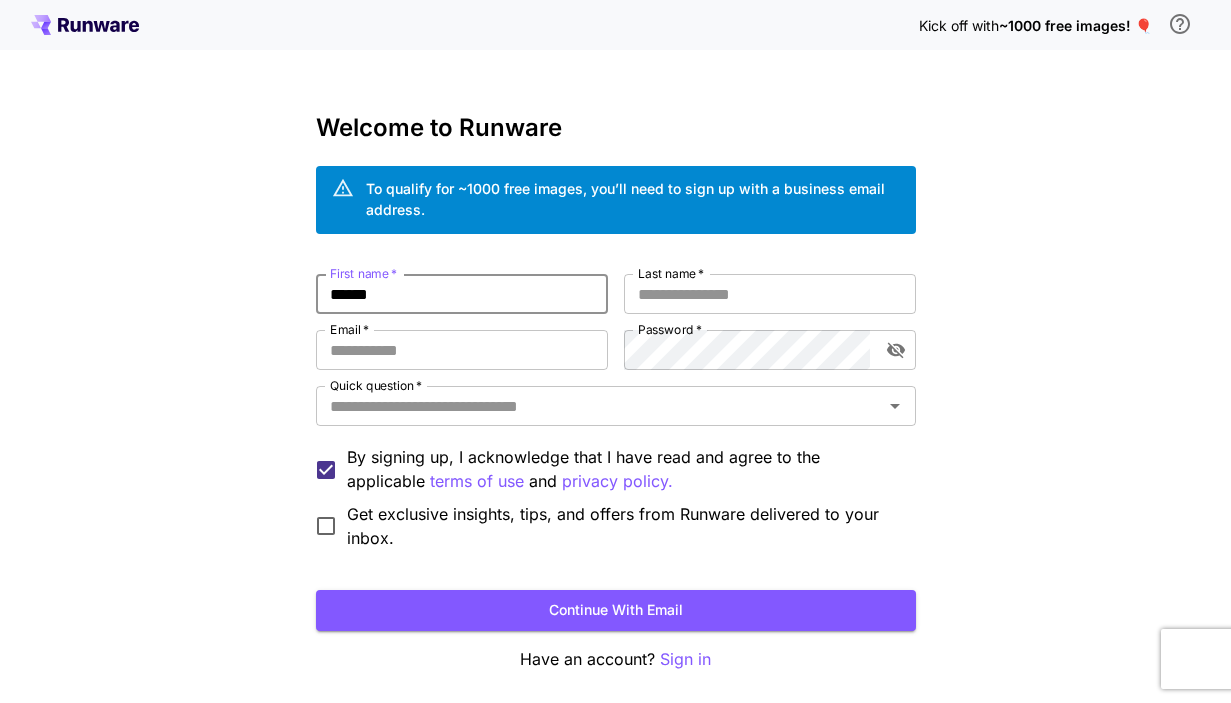 type on "******" 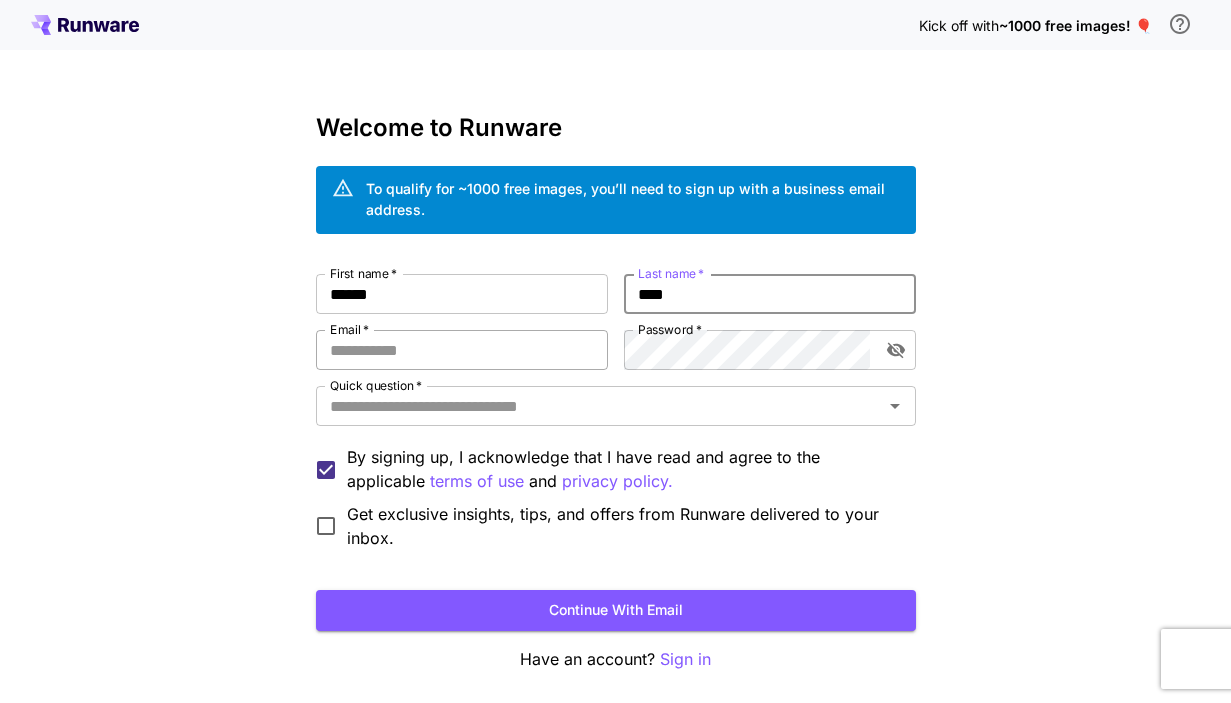 type on "****" 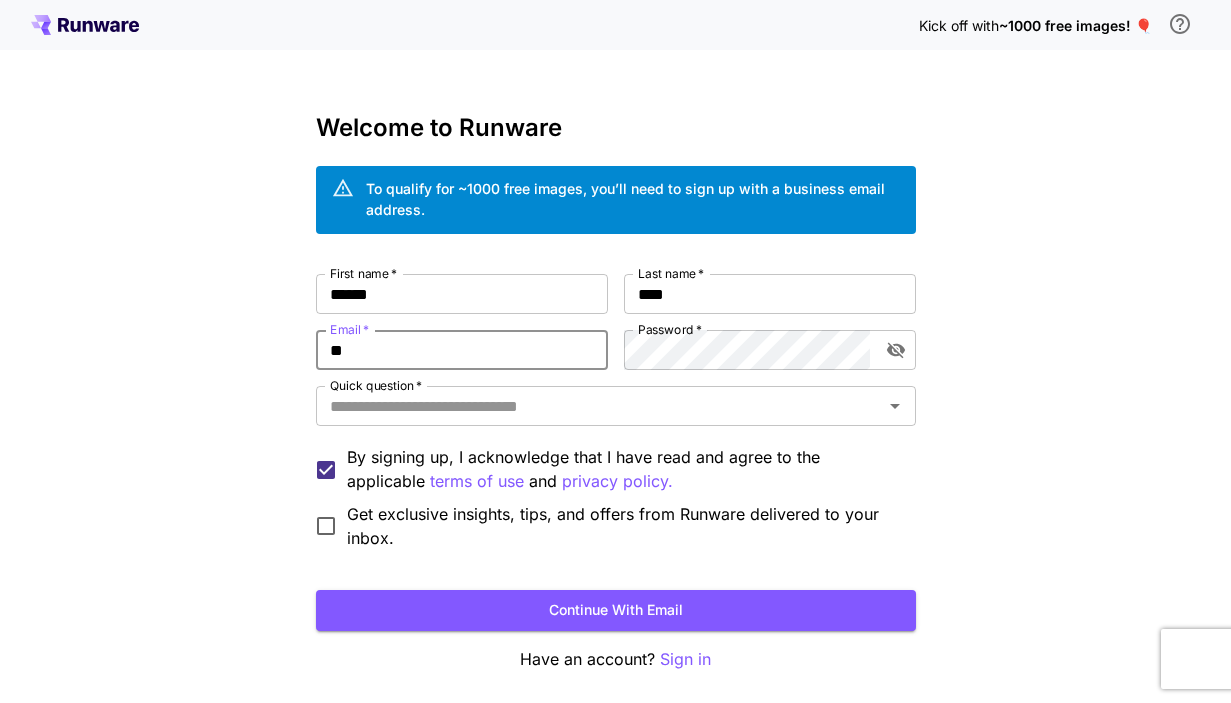 type on "**********" 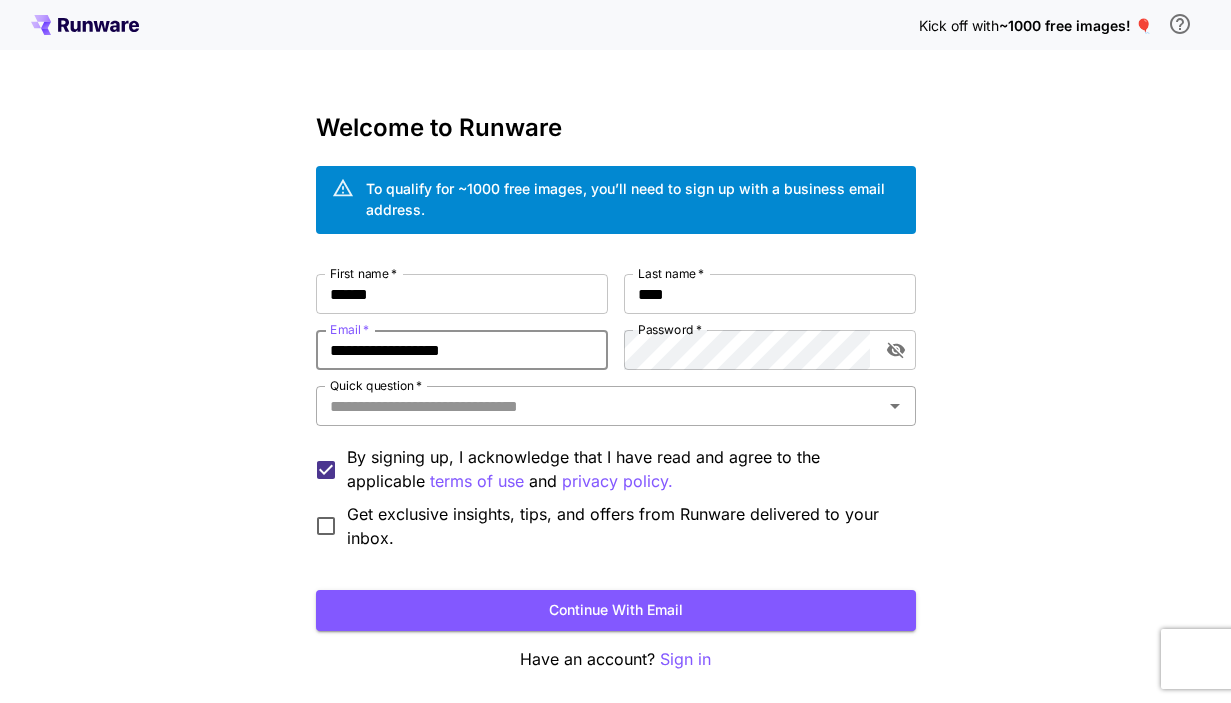 click on "Quick question   *" at bounding box center [599, 406] 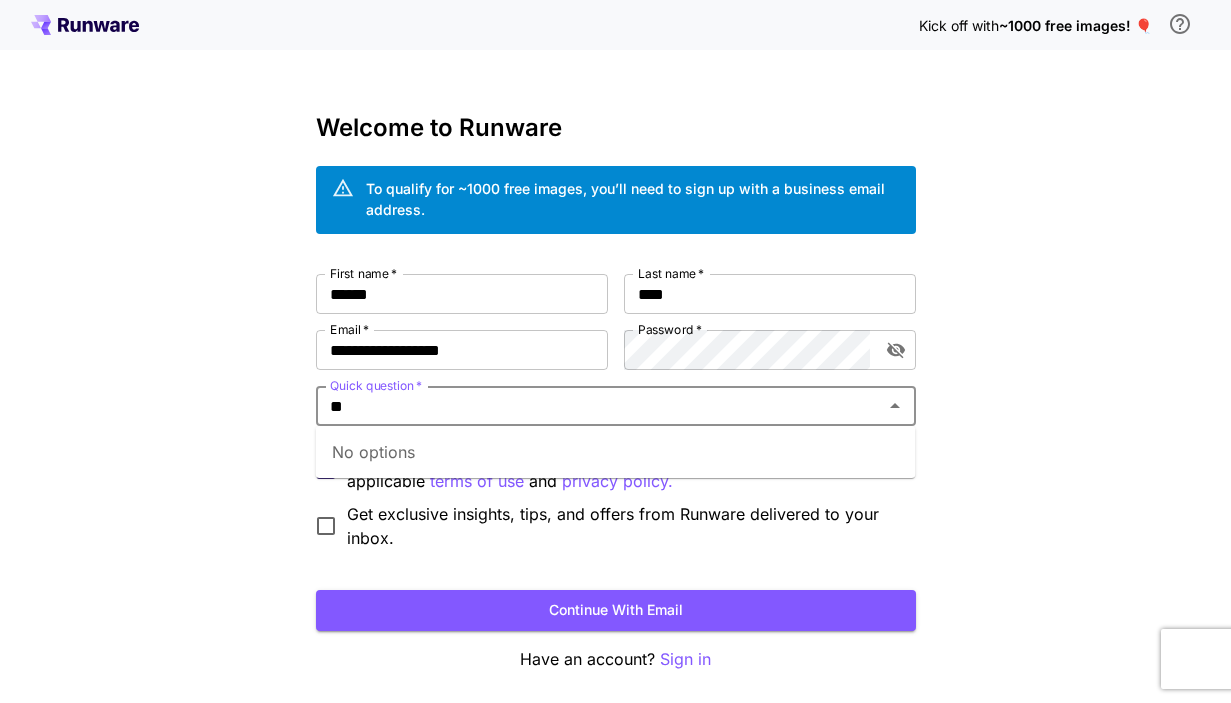 type on "**" 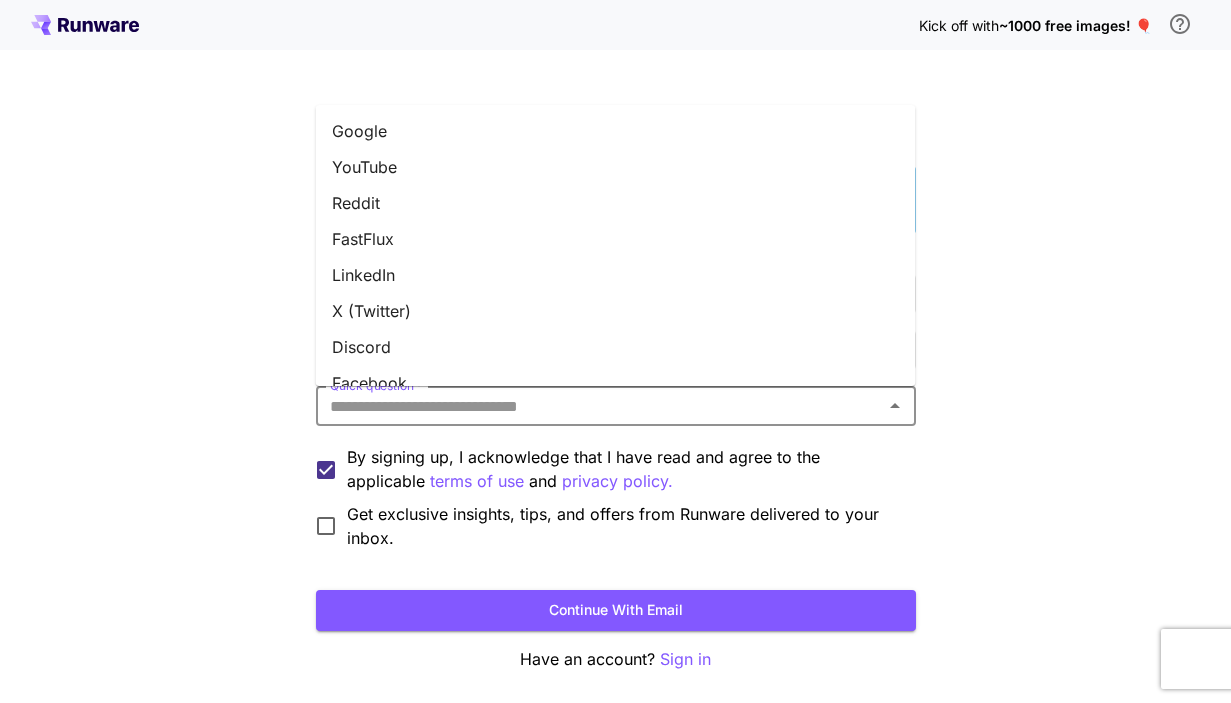 click on "Quick question   *" at bounding box center [599, 406] 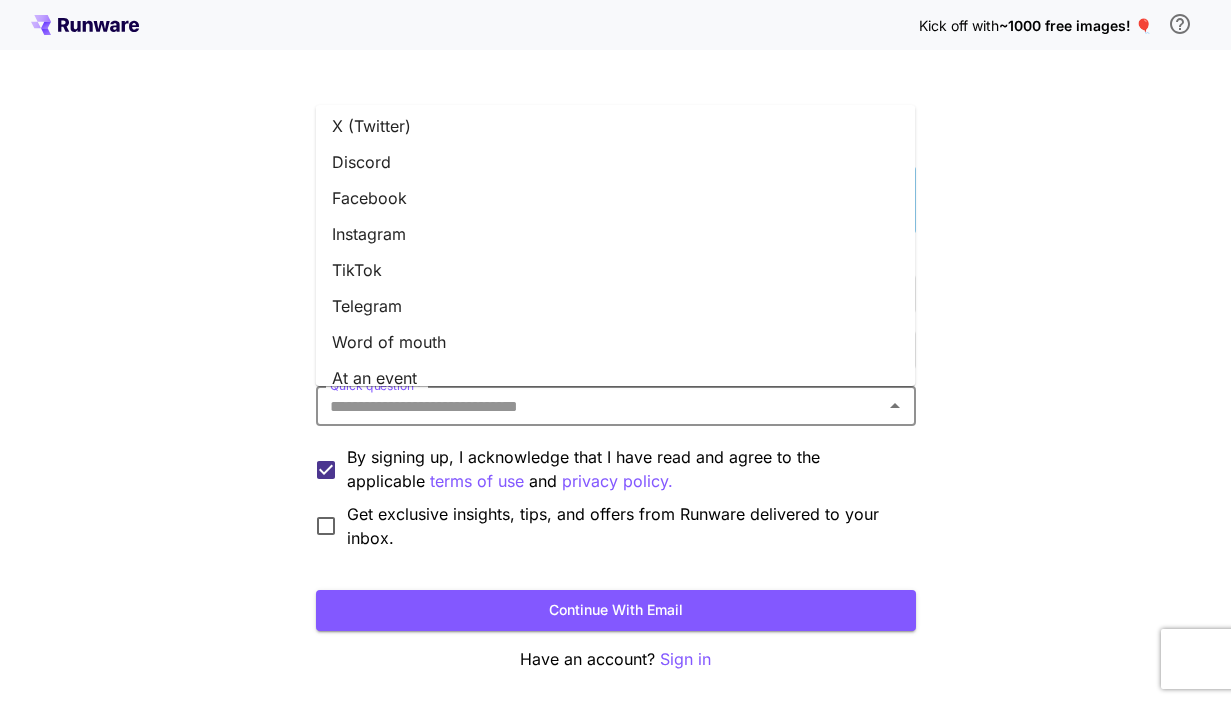 scroll, scrollTop: 275, scrollLeft: 0, axis: vertical 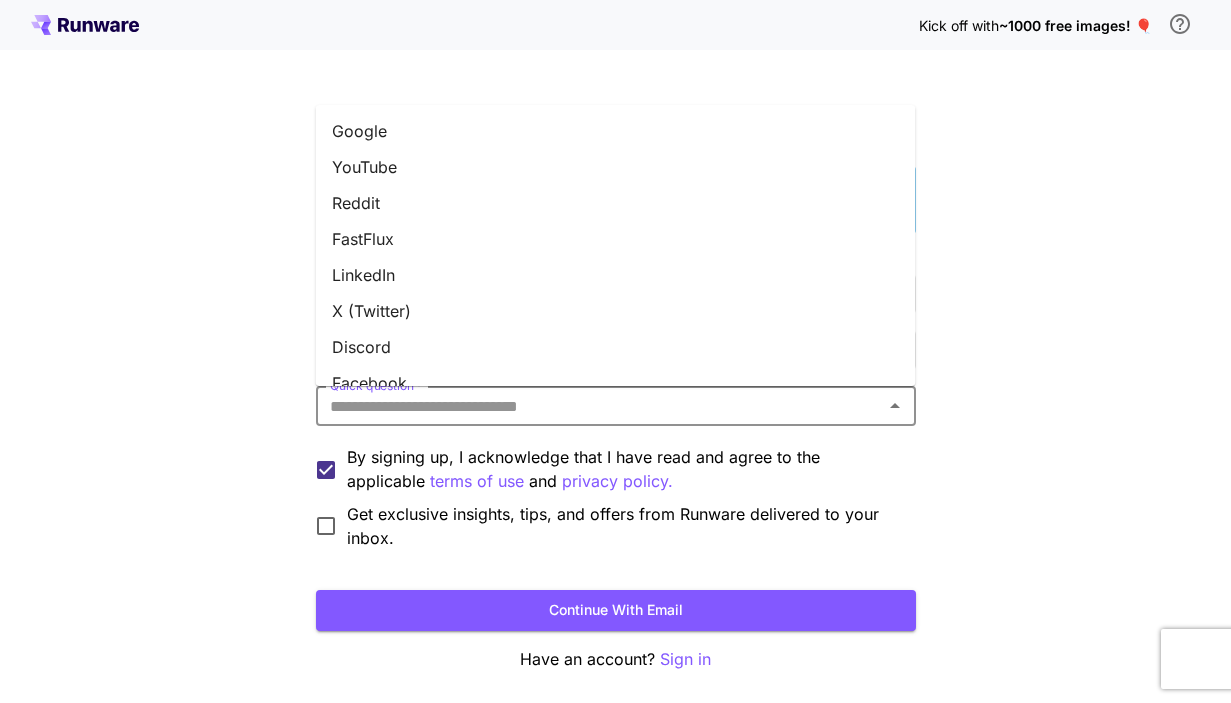 click on "X (Twitter)" at bounding box center [616, 311] 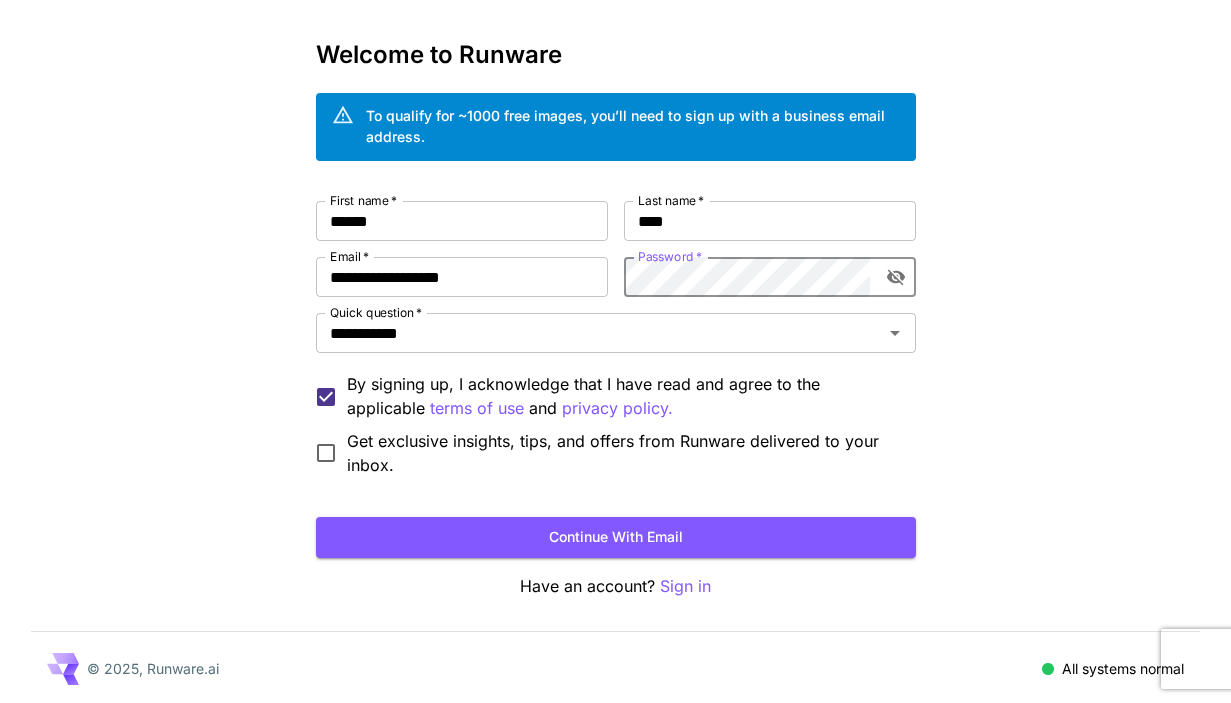 scroll, scrollTop: 75, scrollLeft: 0, axis: vertical 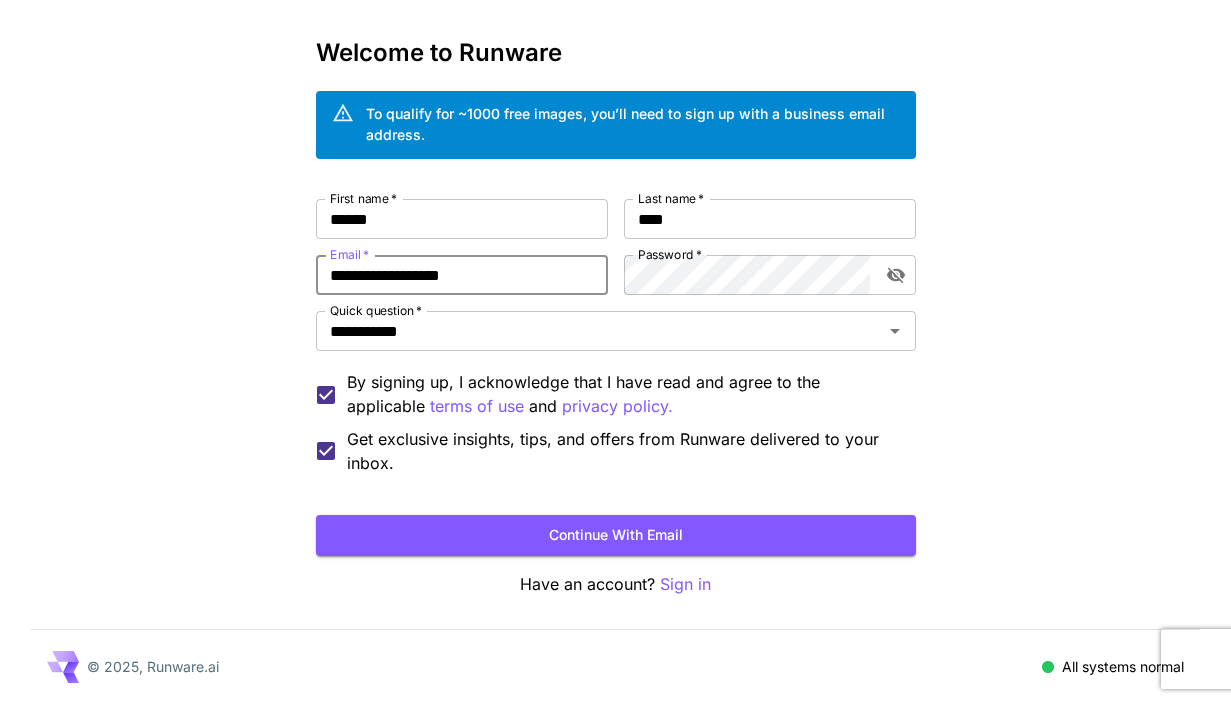 click on "**********" at bounding box center [462, 275] 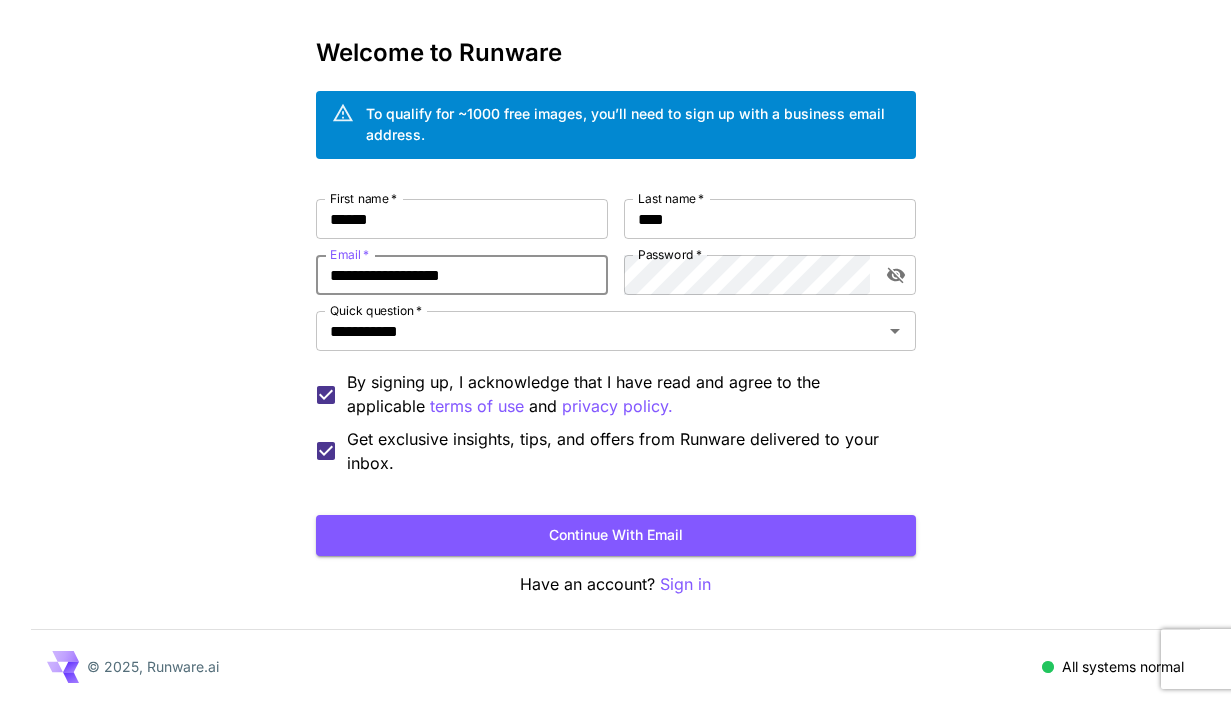 drag, startPoint x: 506, startPoint y: 274, endPoint x: 284, endPoint y: 308, distance: 224.58852 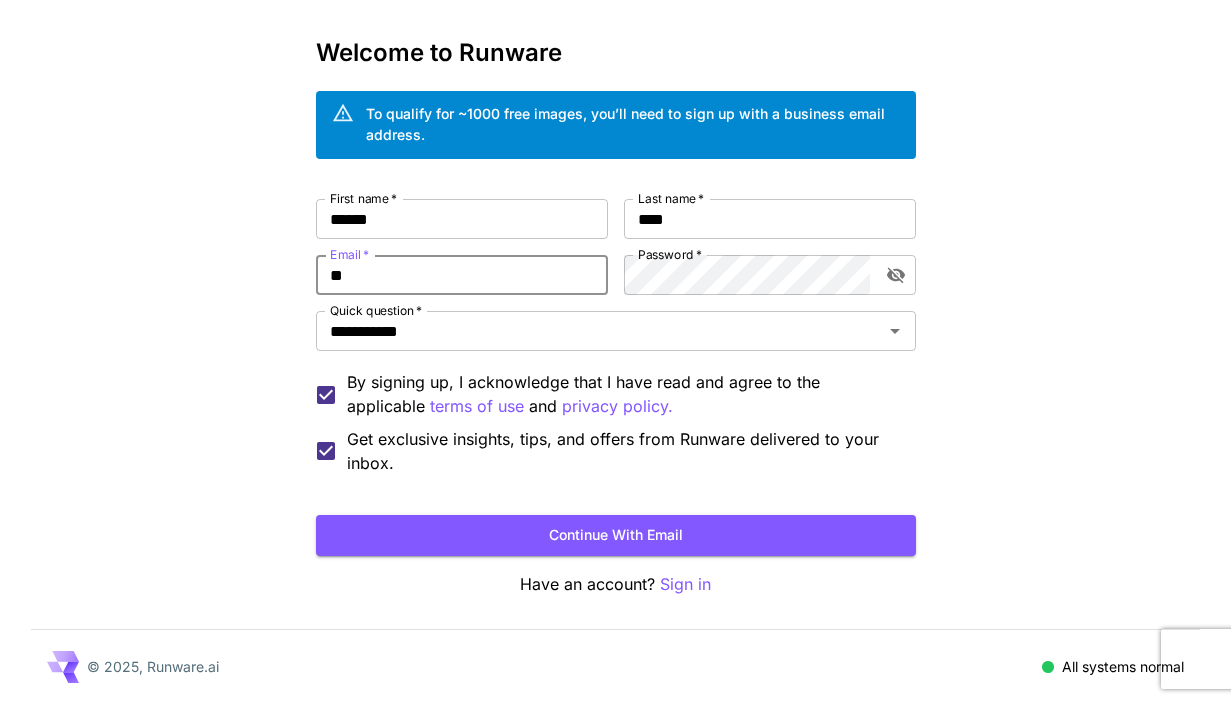 type on "*" 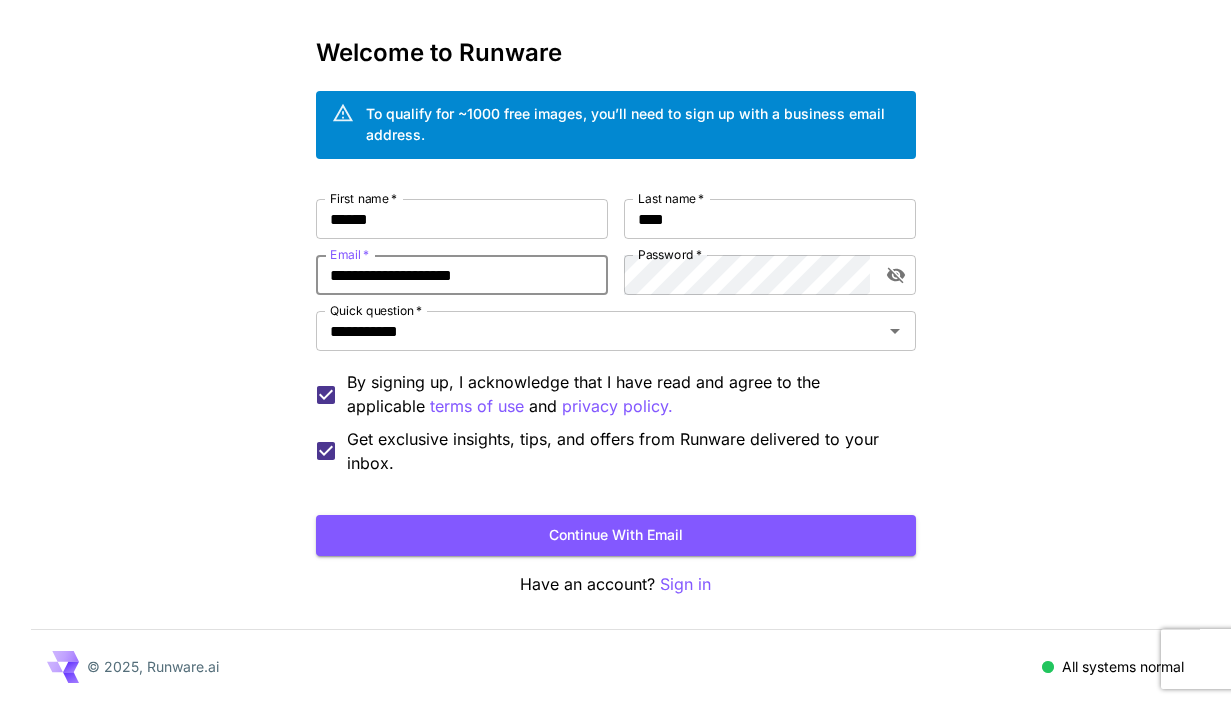 type on "**********" 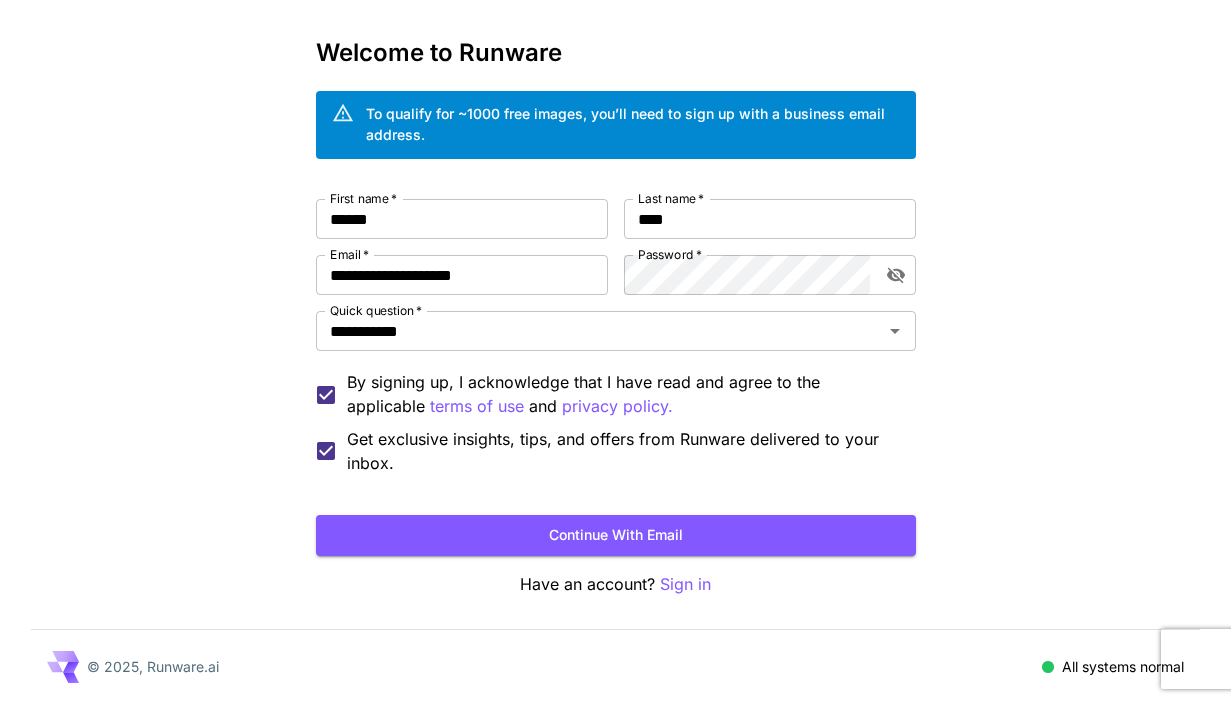 click on "**********" at bounding box center [615, 314] 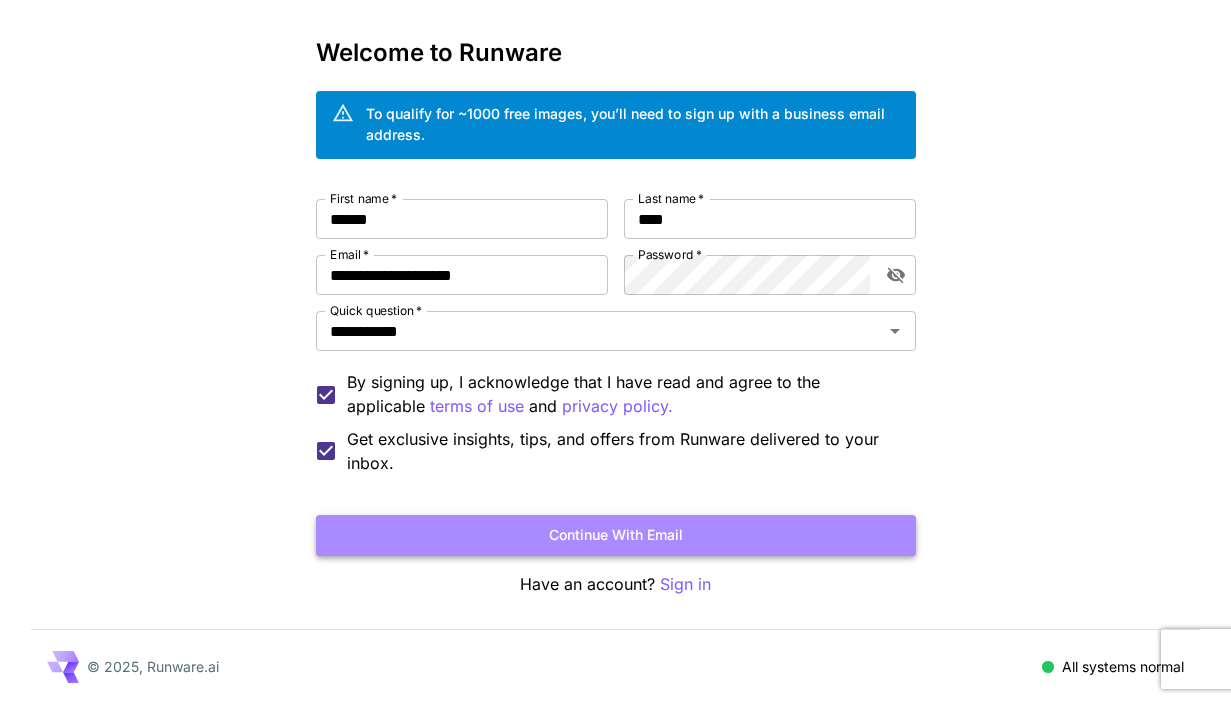 click on "Continue with email" at bounding box center (616, 535) 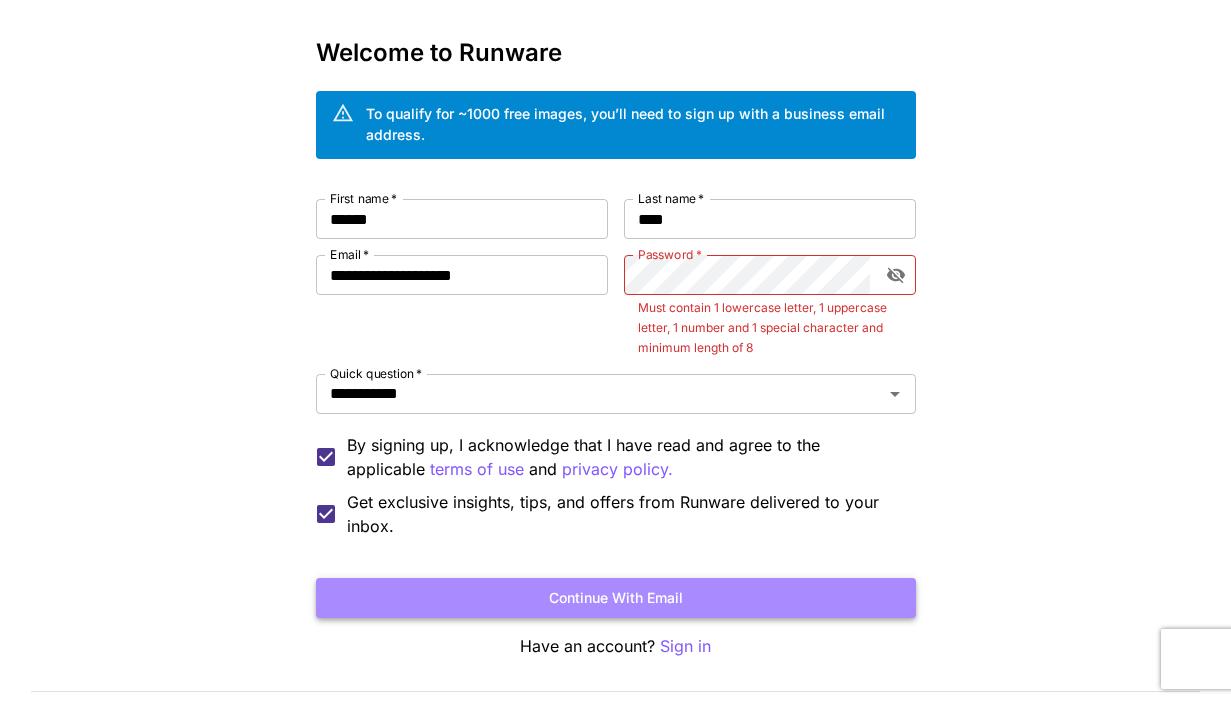 click on "Continue with email" at bounding box center [616, 598] 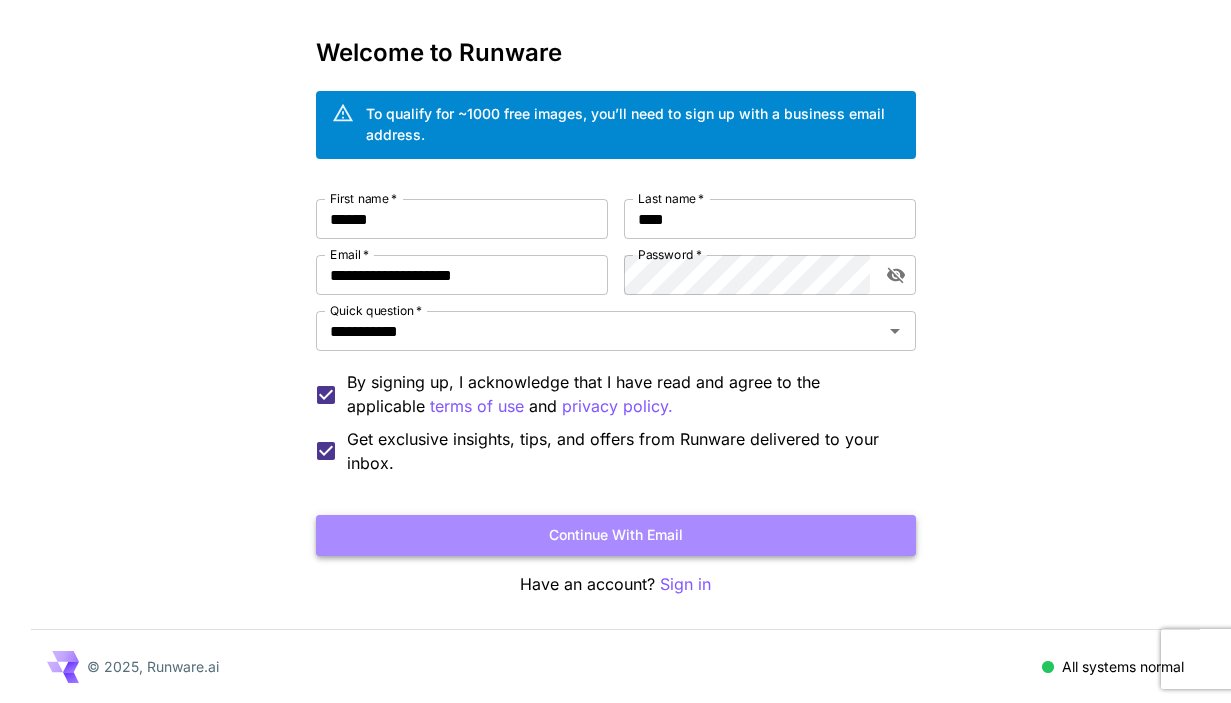 click on "Continue with email" at bounding box center [616, 535] 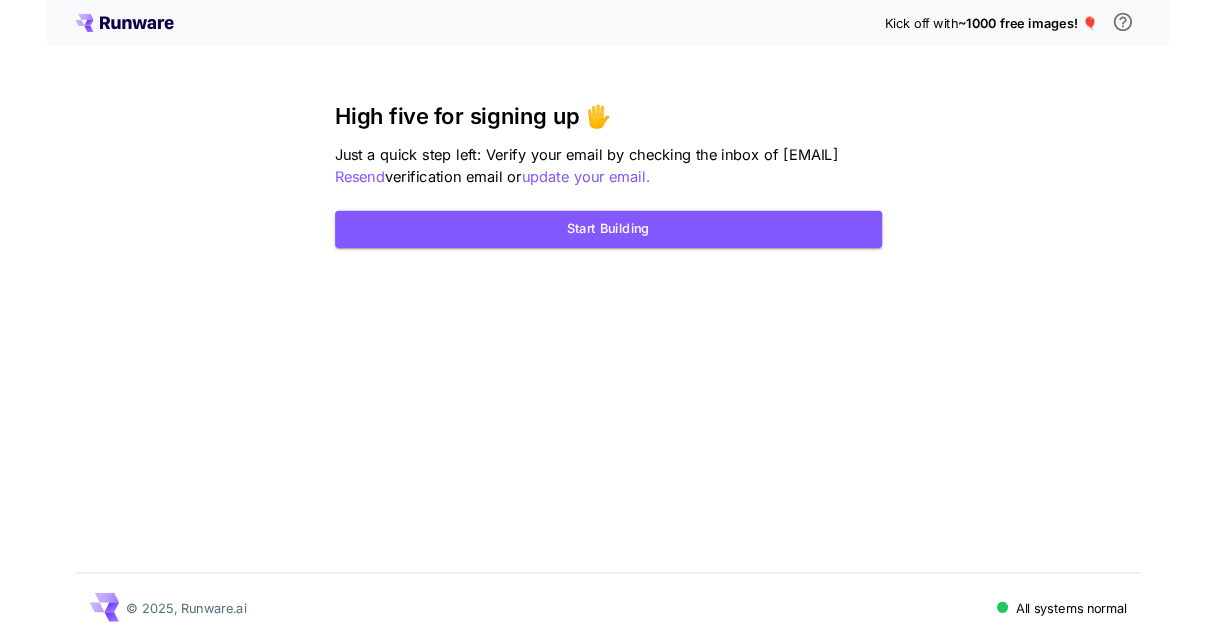 scroll, scrollTop: 0, scrollLeft: 0, axis: both 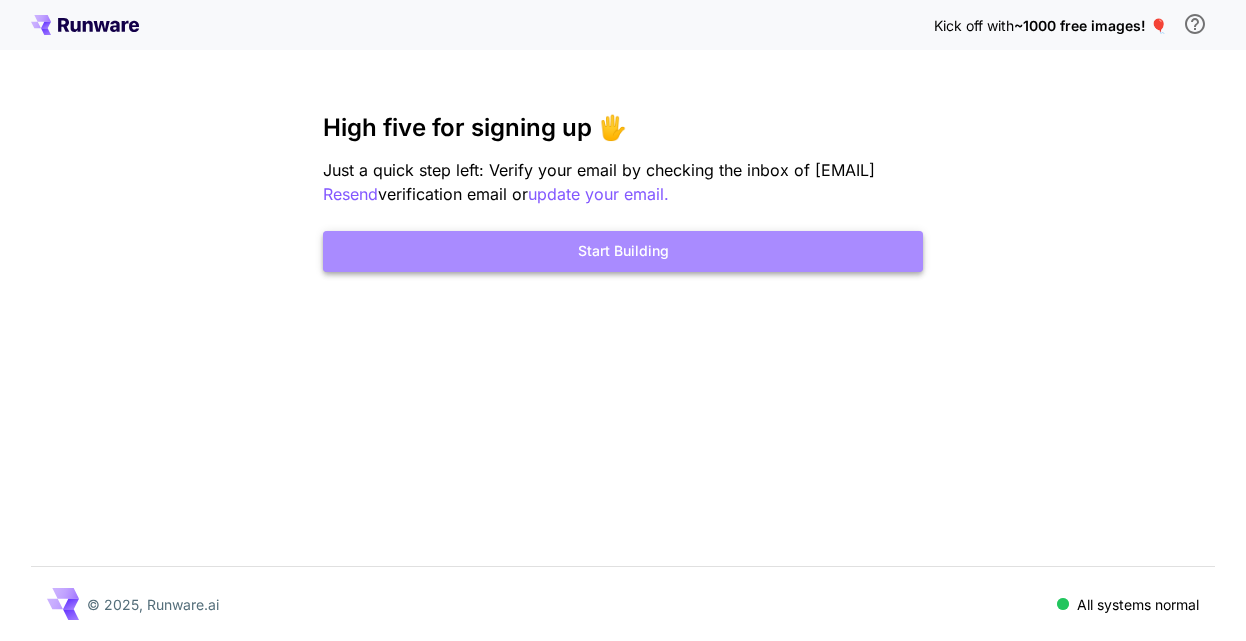 click on "Start Building" at bounding box center (623, 251) 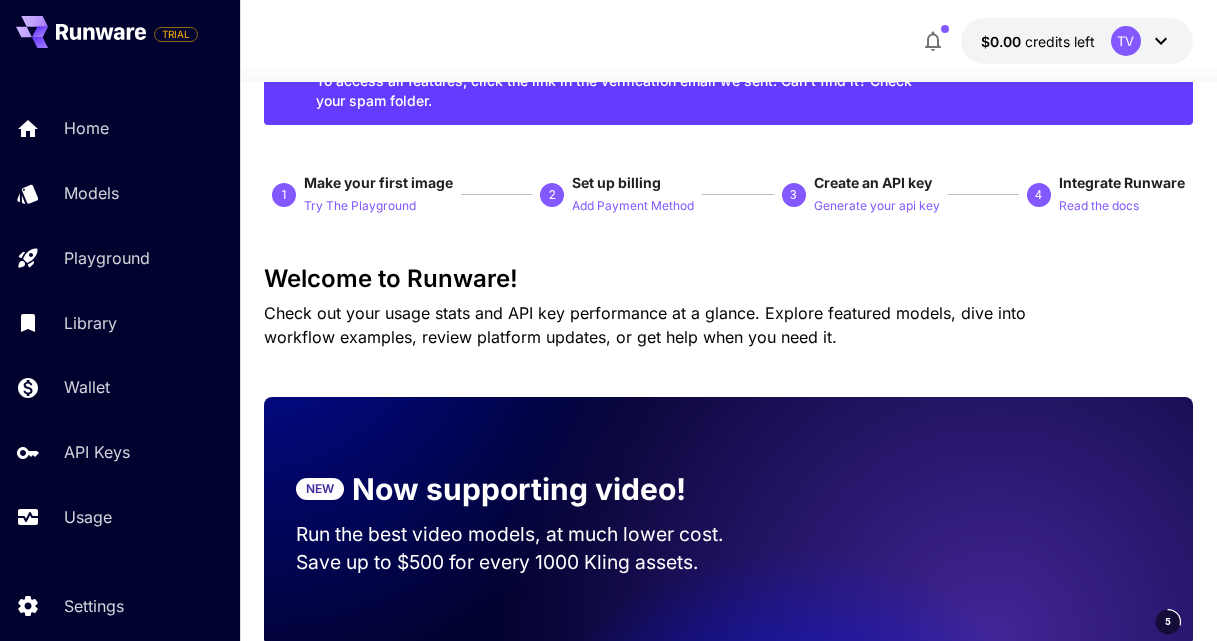 scroll, scrollTop: 0, scrollLeft: 0, axis: both 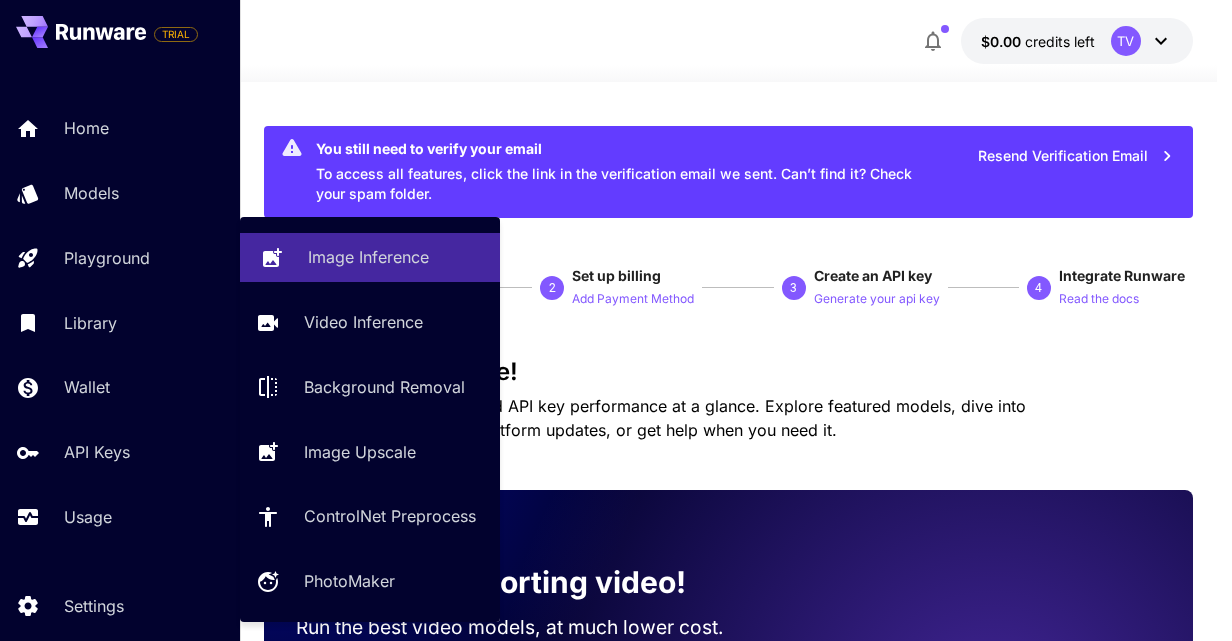 click on "Image Inference" at bounding box center [368, 257] 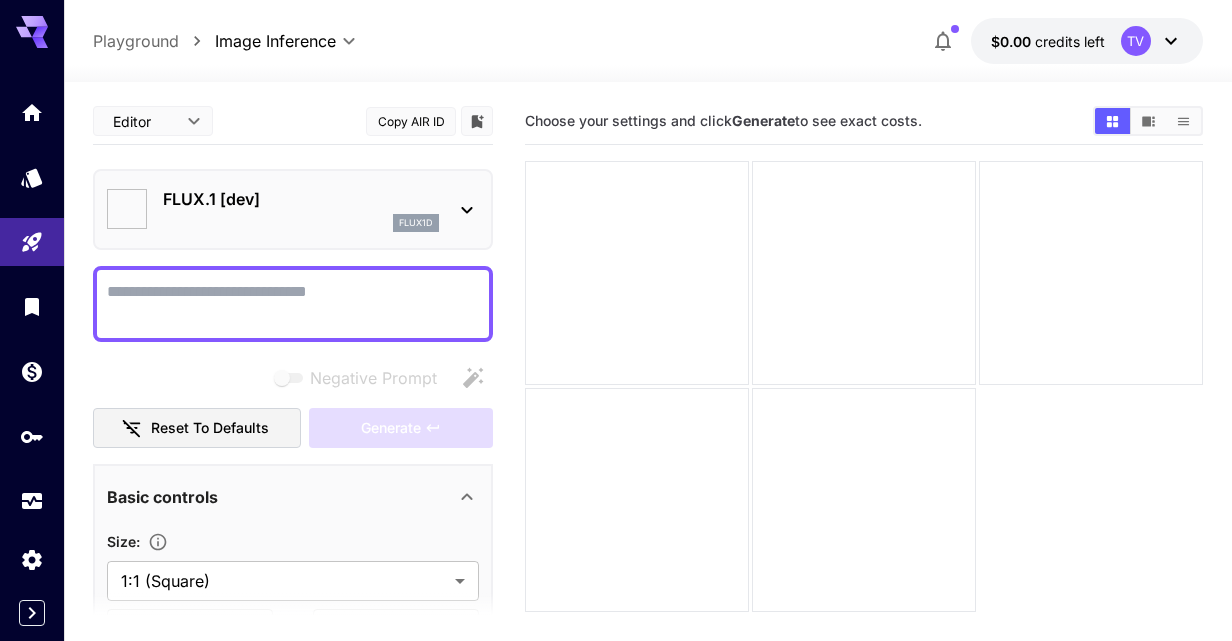 type on "**********" 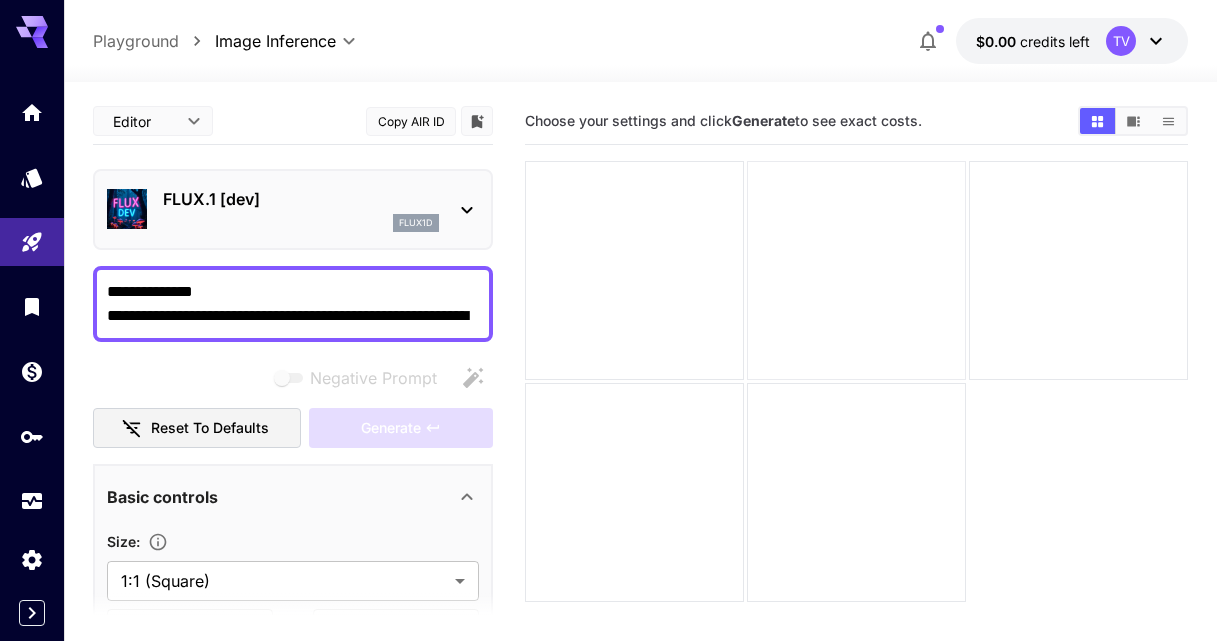 scroll, scrollTop: 2, scrollLeft: 0, axis: vertical 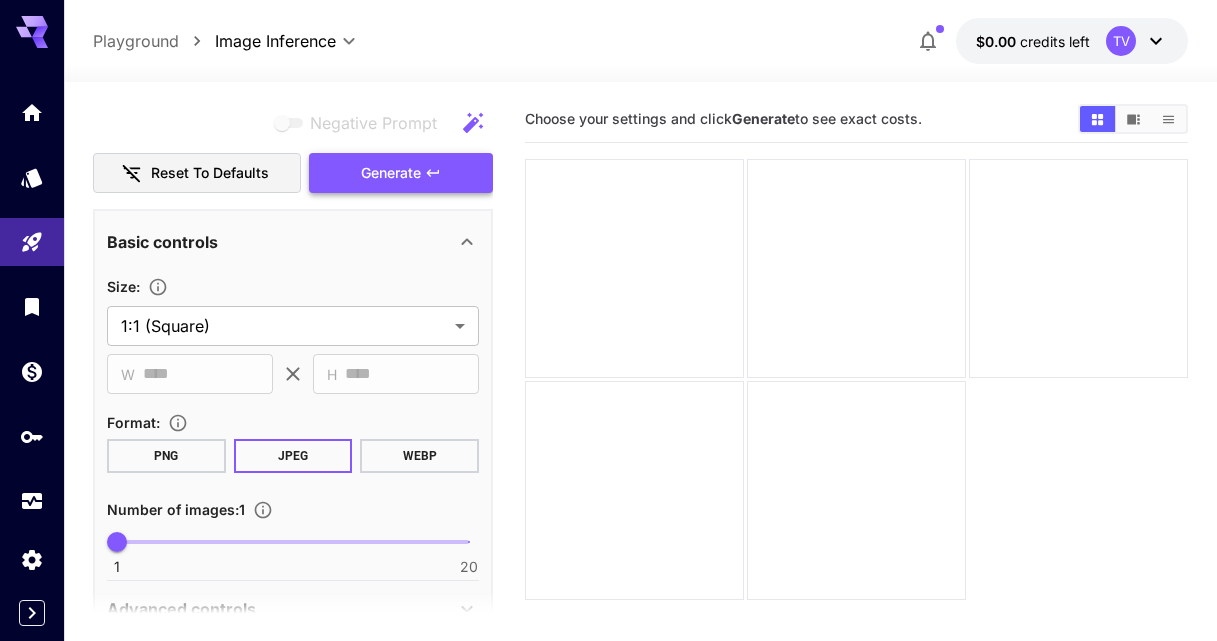 click on "Generate" at bounding box center [391, 173] 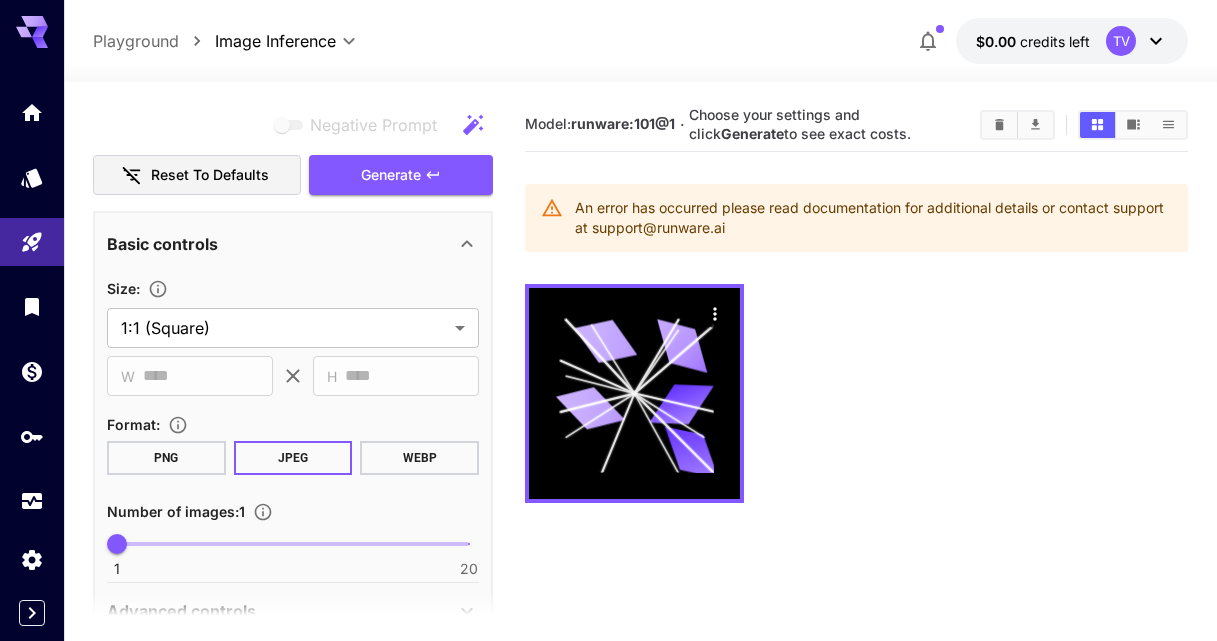 scroll, scrollTop: 16, scrollLeft: 0, axis: vertical 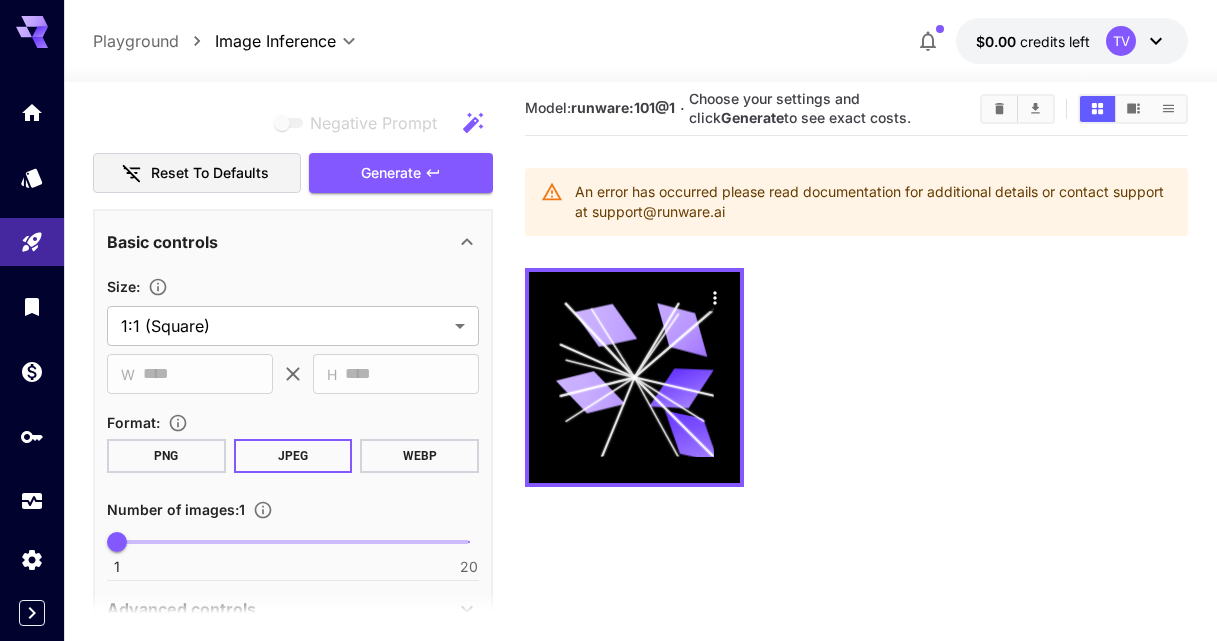 click 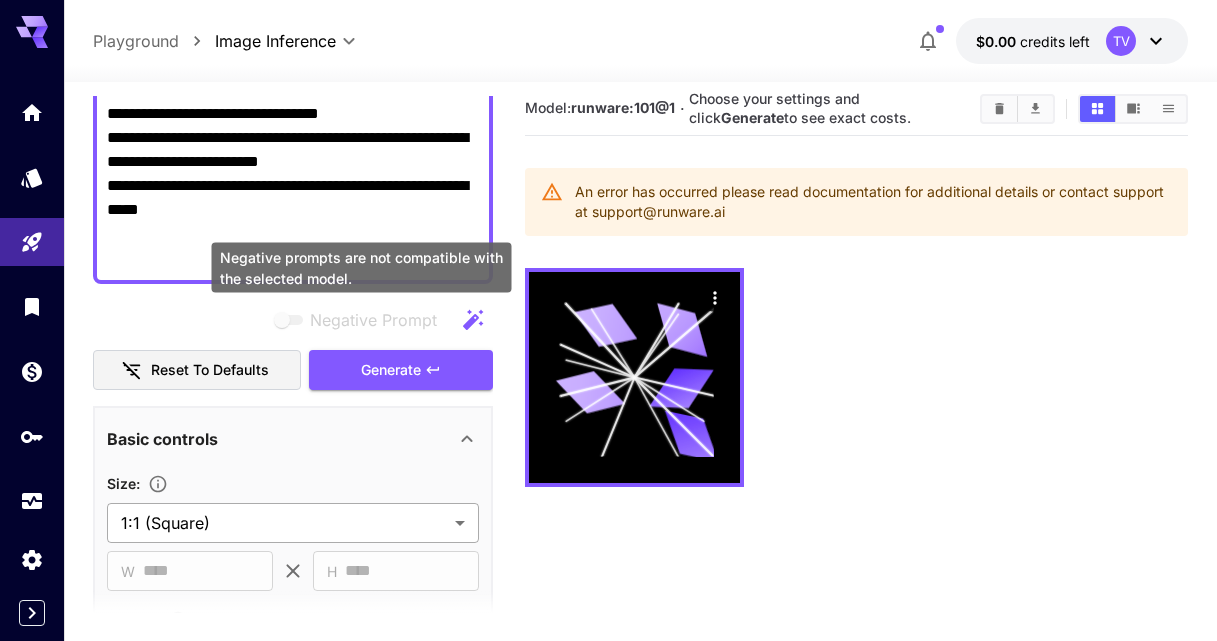 scroll, scrollTop: 817, scrollLeft: 0, axis: vertical 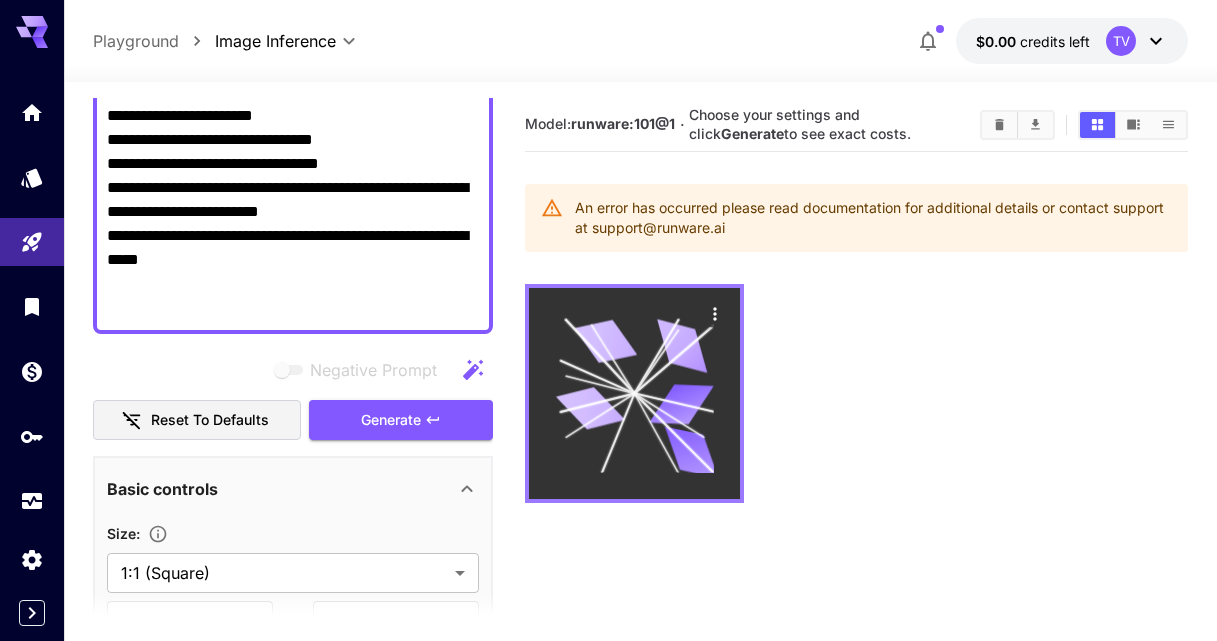 click 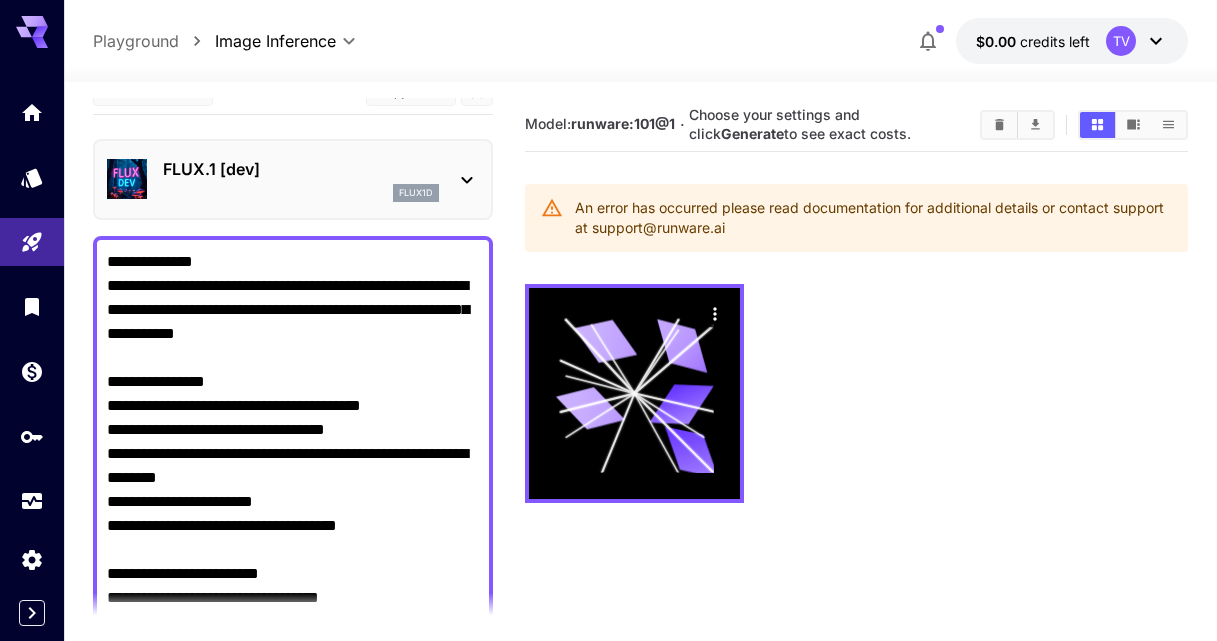 scroll, scrollTop: 0, scrollLeft: 0, axis: both 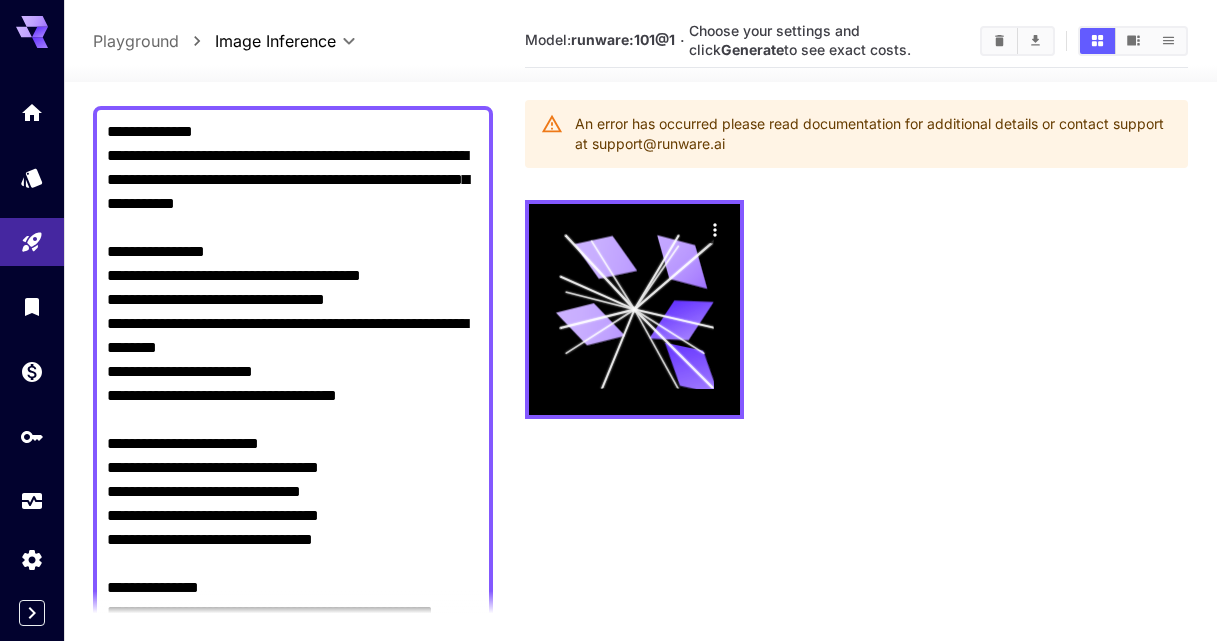 drag, startPoint x: 103, startPoint y: 252, endPoint x: 201, endPoint y: 372, distance: 154.93224 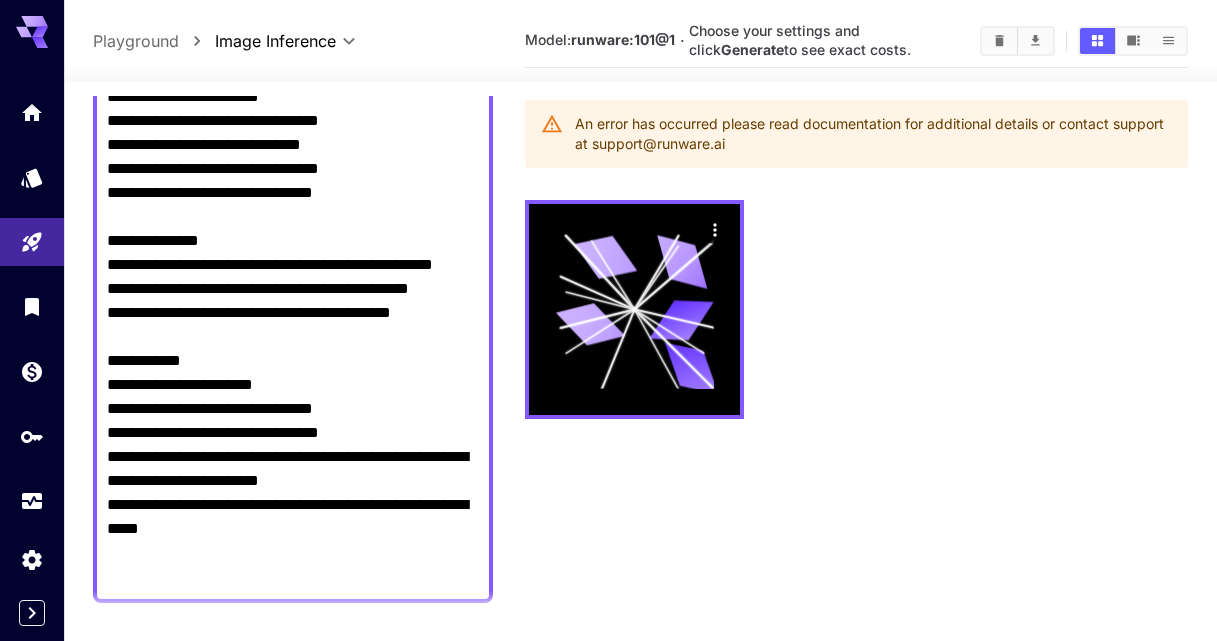scroll, scrollTop: 504, scrollLeft: 0, axis: vertical 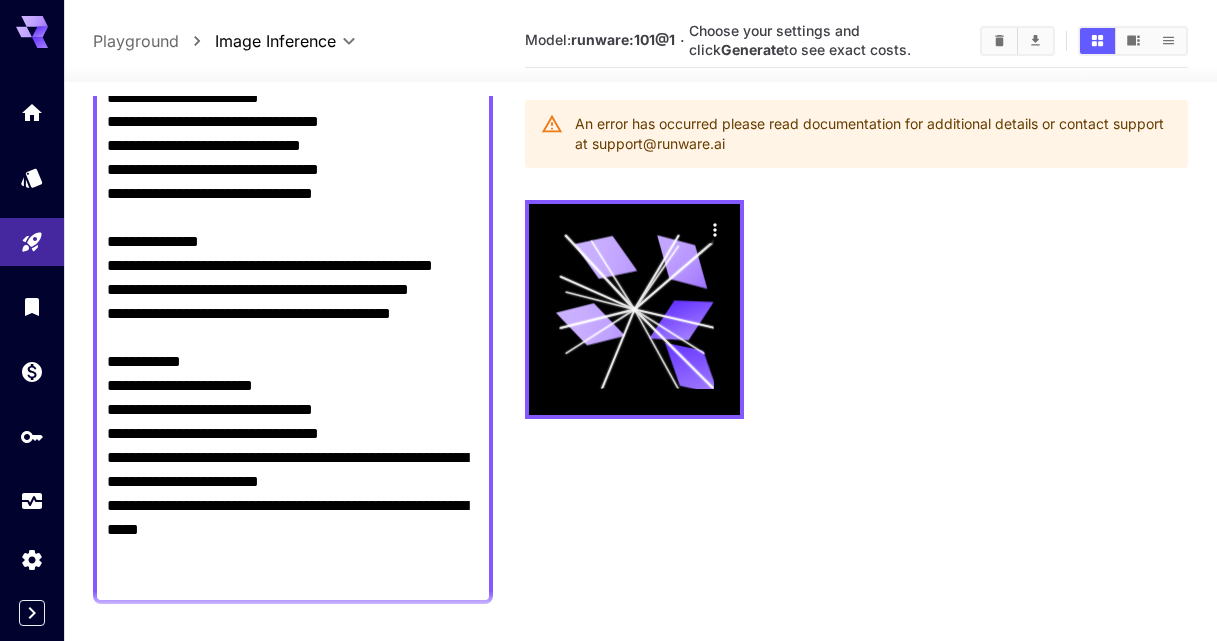 drag, startPoint x: 182, startPoint y: 567, endPoint x: 96, endPoint y: 342, distance: 240.87549 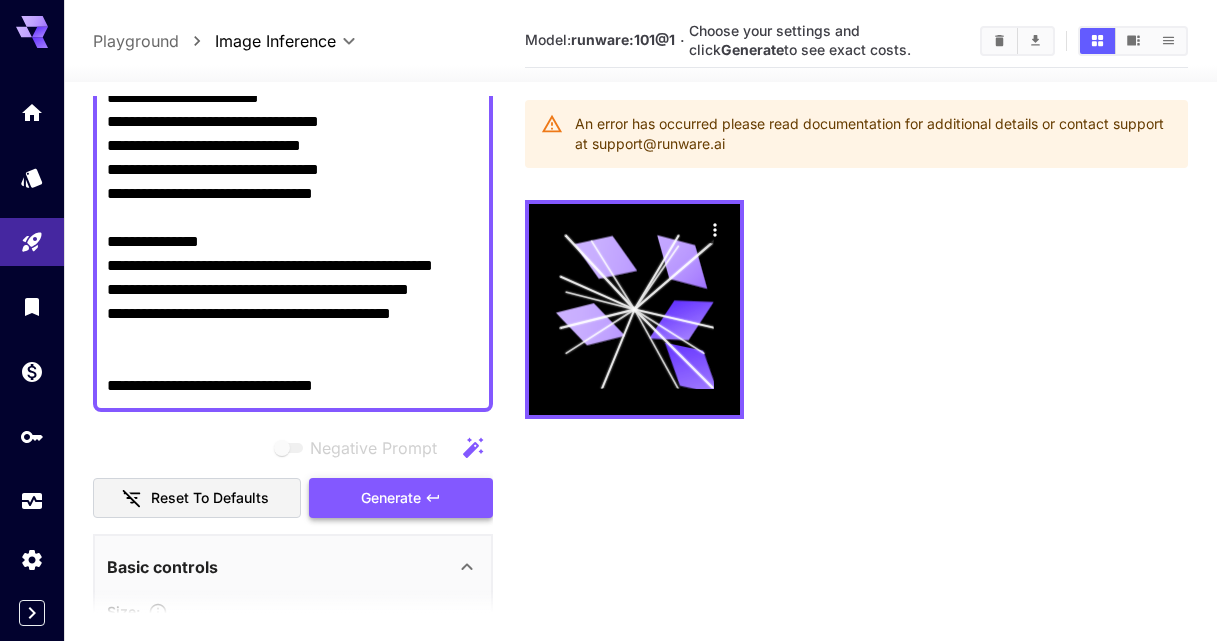 click on "Generate" at bounding box center (391, 498) 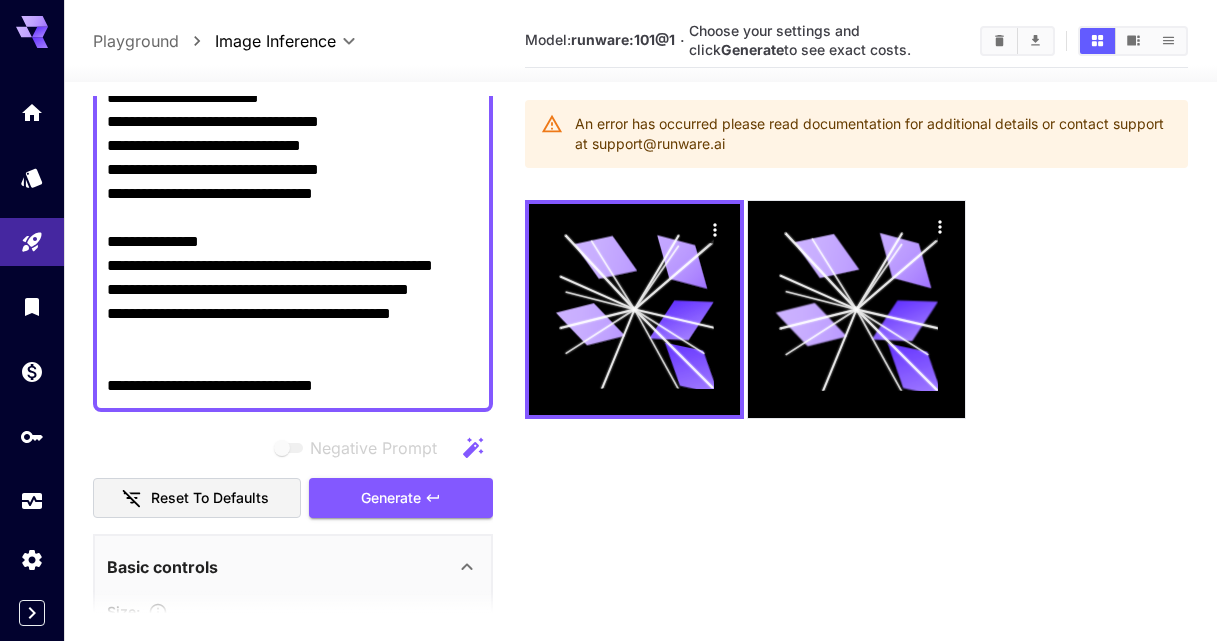 scroll, scrollTop: 0, scrollLeft: 0, axis: both 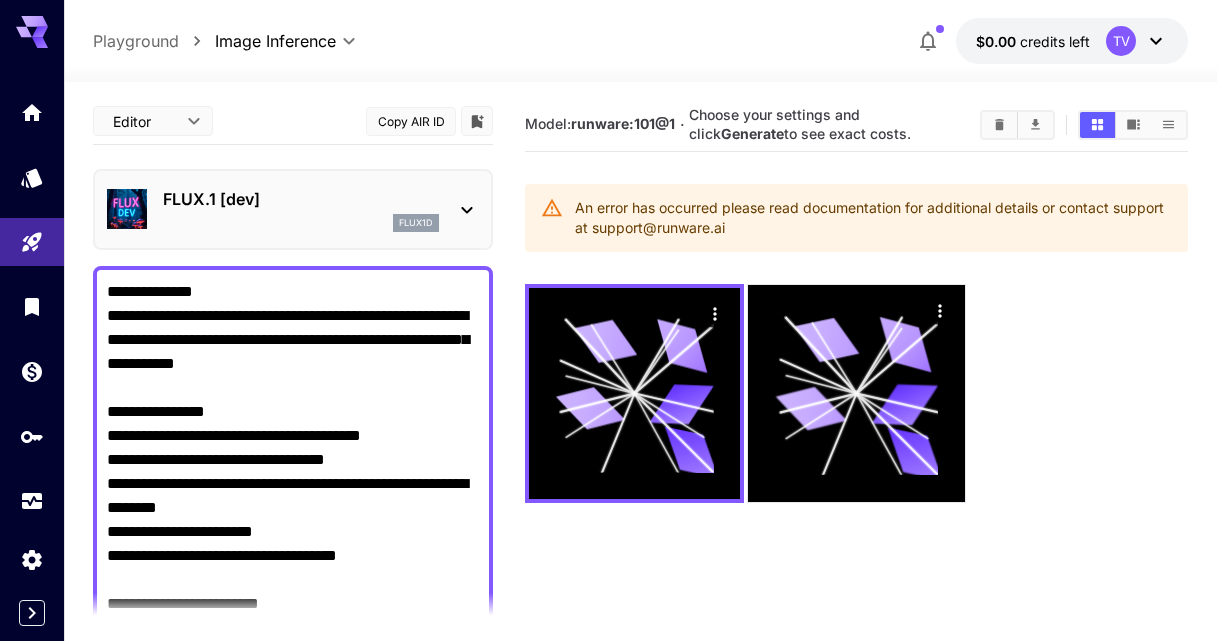 drag, startPoint x: 343, startPoint y: 345, endPoint x: 69, endPoint y: 286, distance: 280.2802 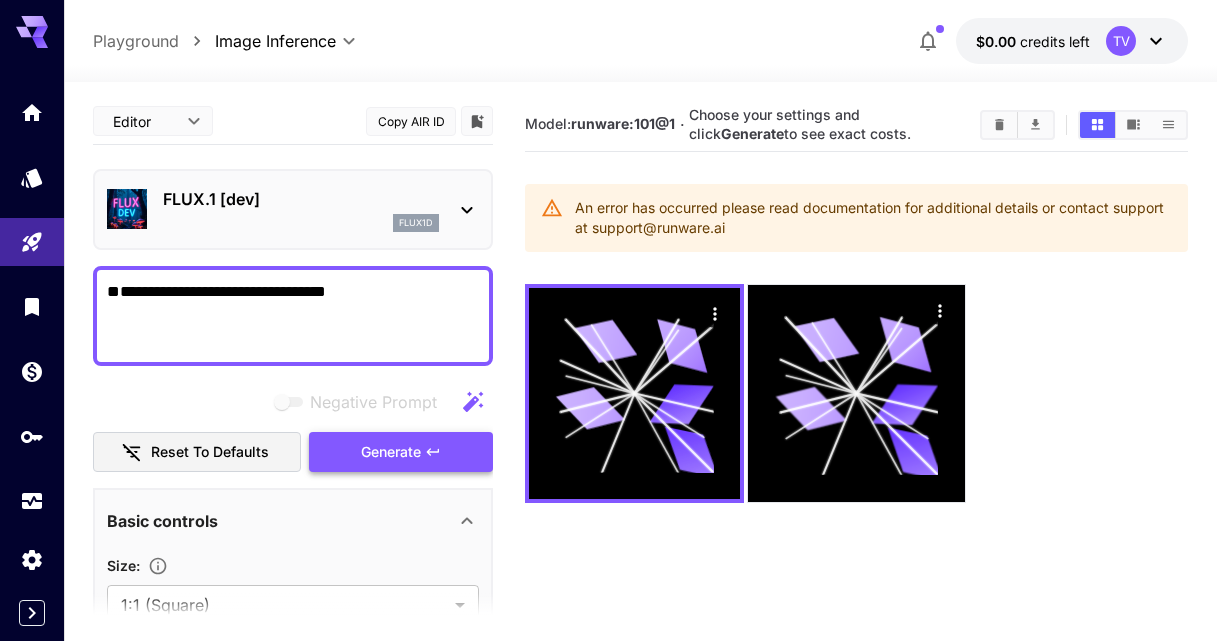 type on "**********" 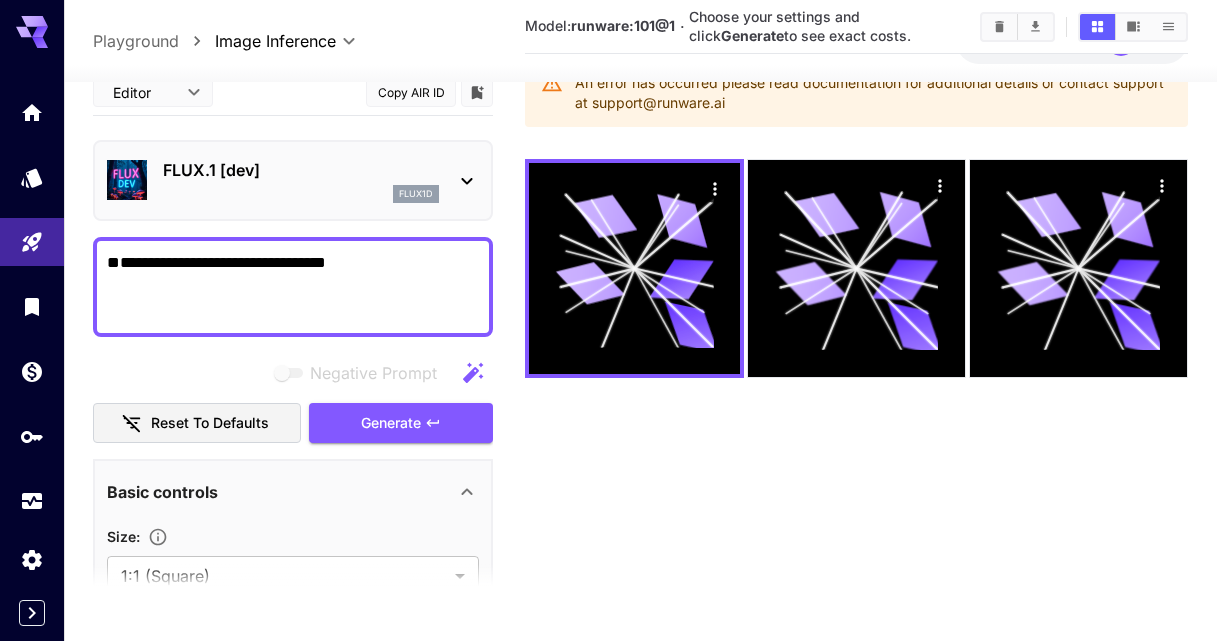 scroll, scrollTop: 126, scrollLeft: 0, axis: vertical 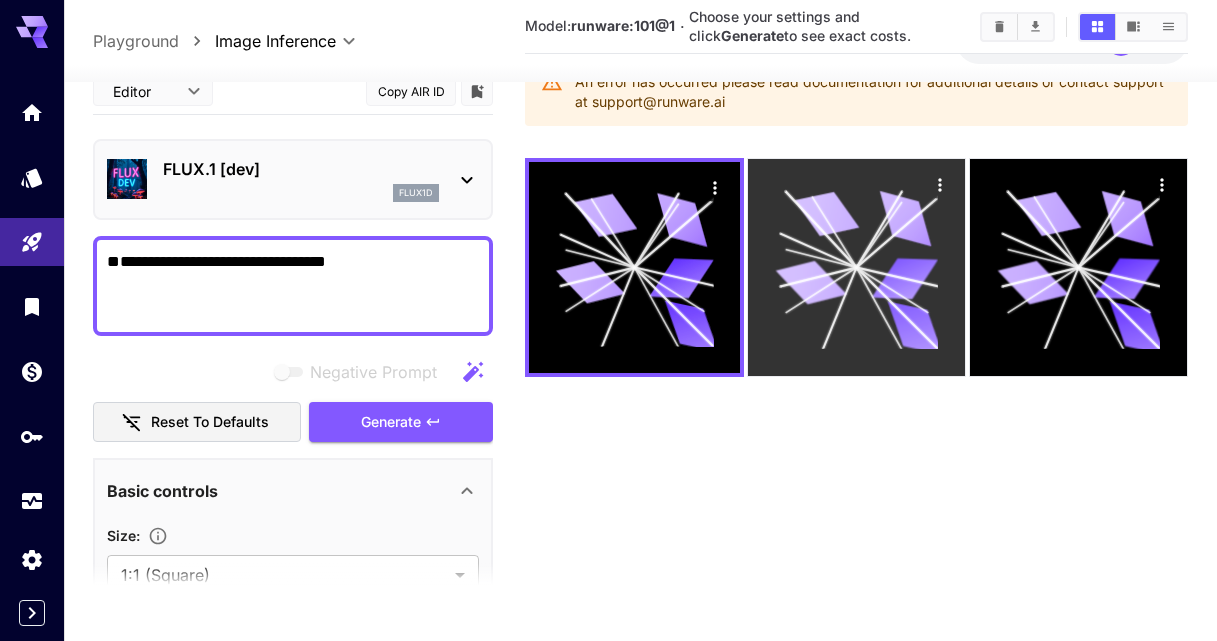 click 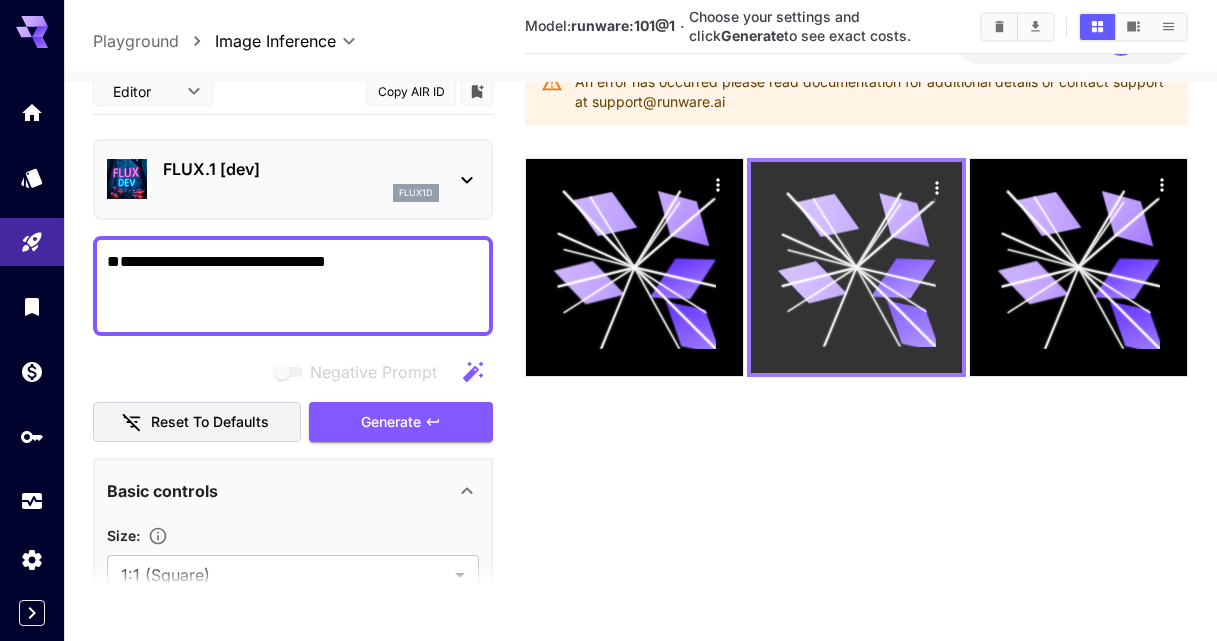 click 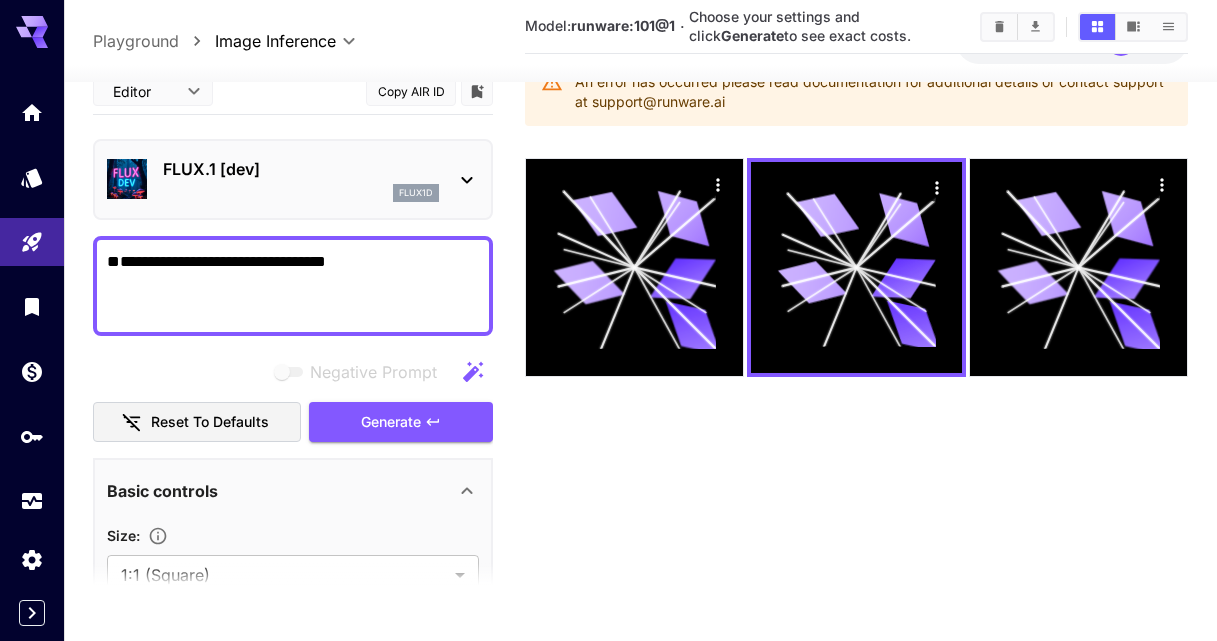 click 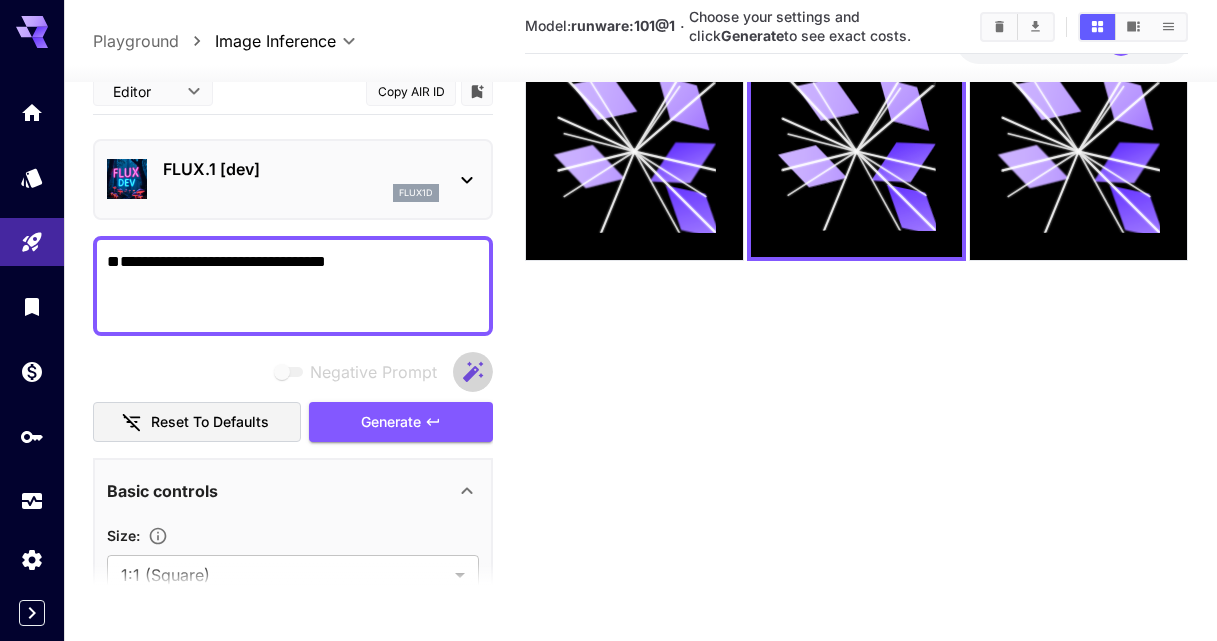 click 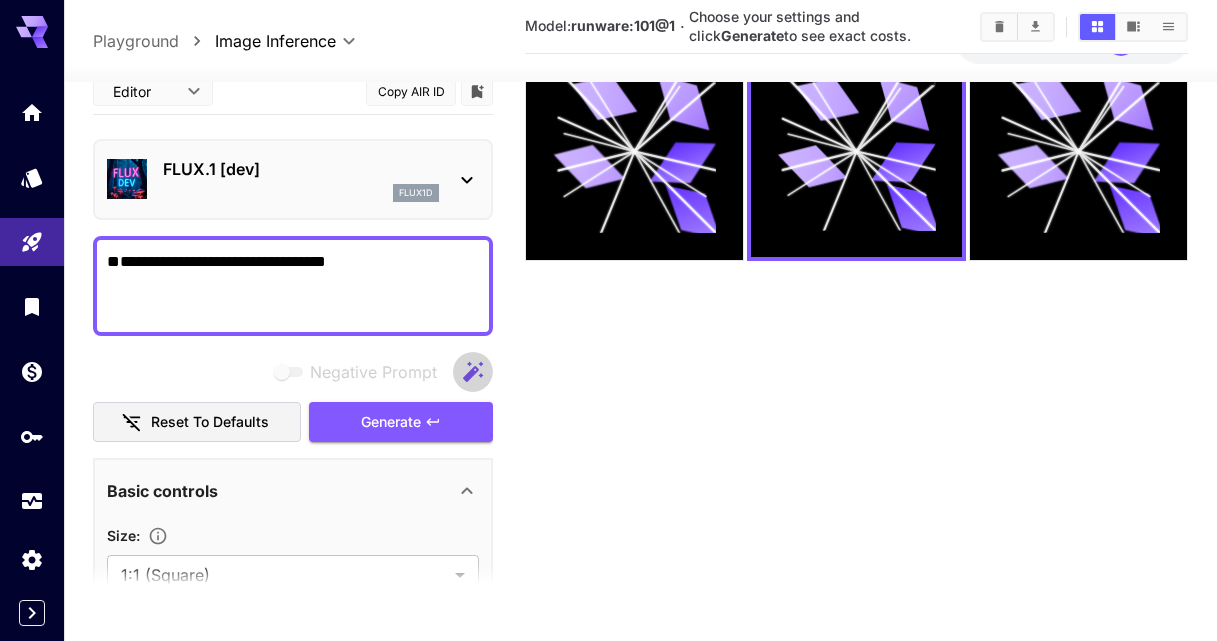 click 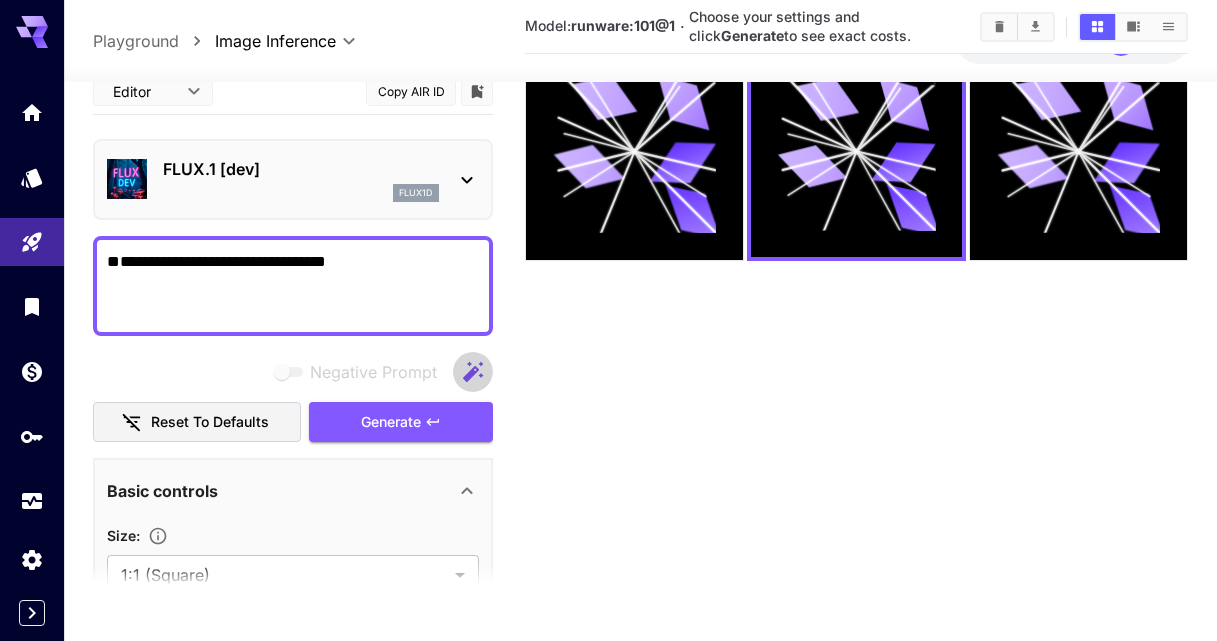 click 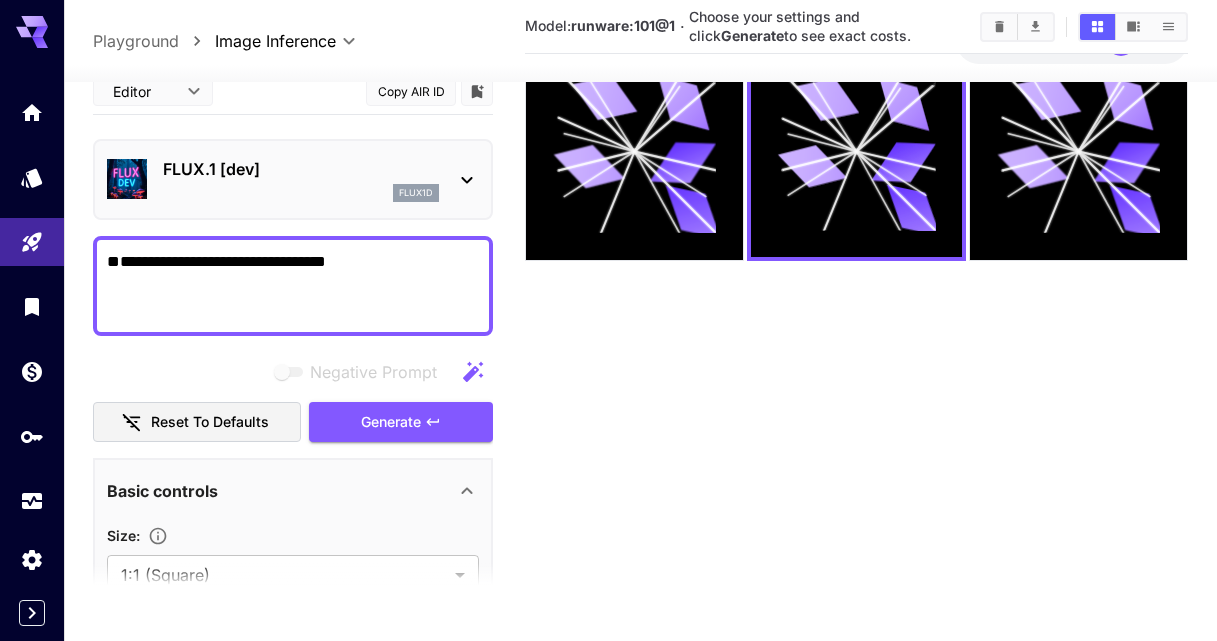 scroll, scrollTop: 0, scrollLeft: 0, axis: both 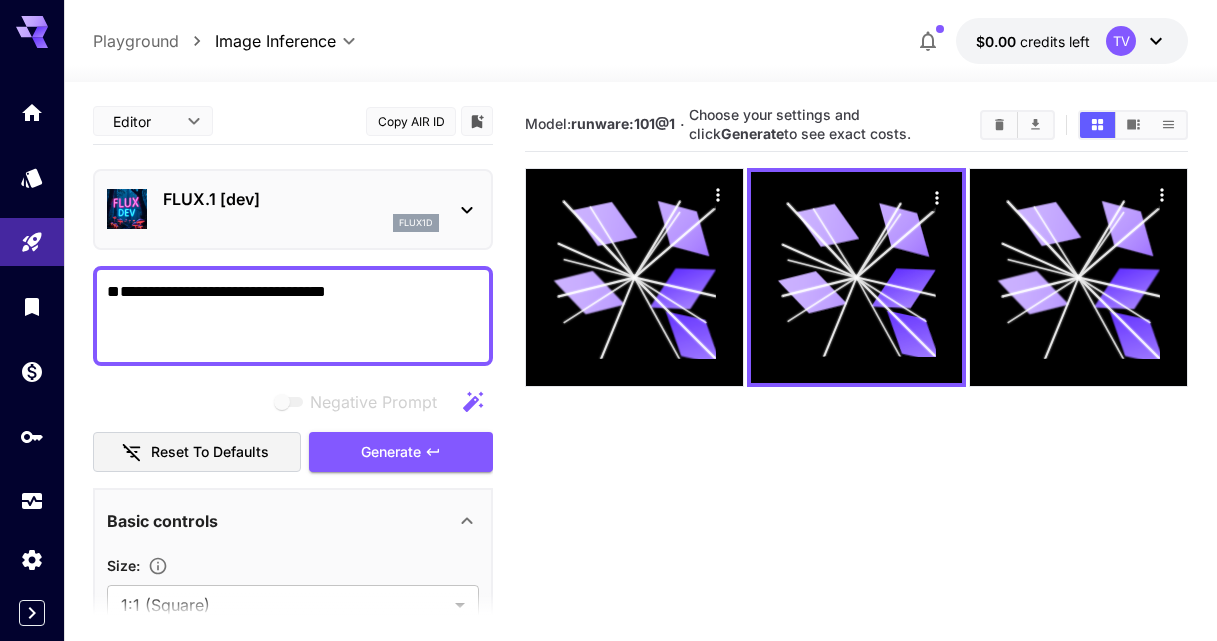 click on "FLUX.1 [dev]" at bounding box center [301, 199] 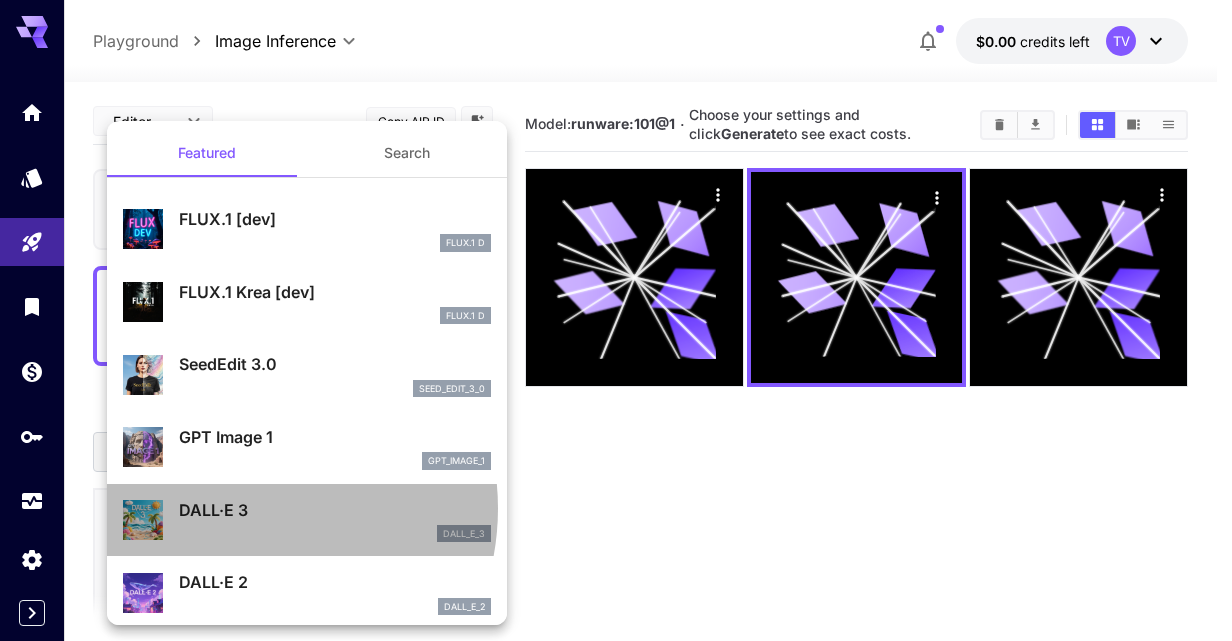 click on "DALL·E 3" at bounding box center (335, 510) 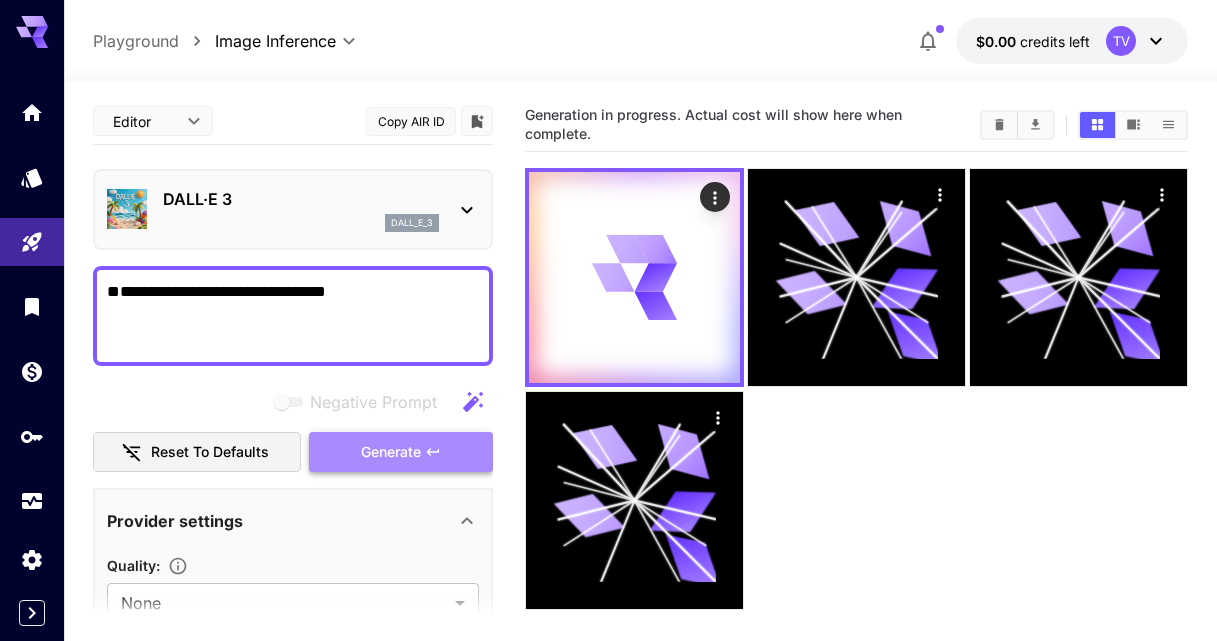 click on "Generate" at bounding box center (391, 452) 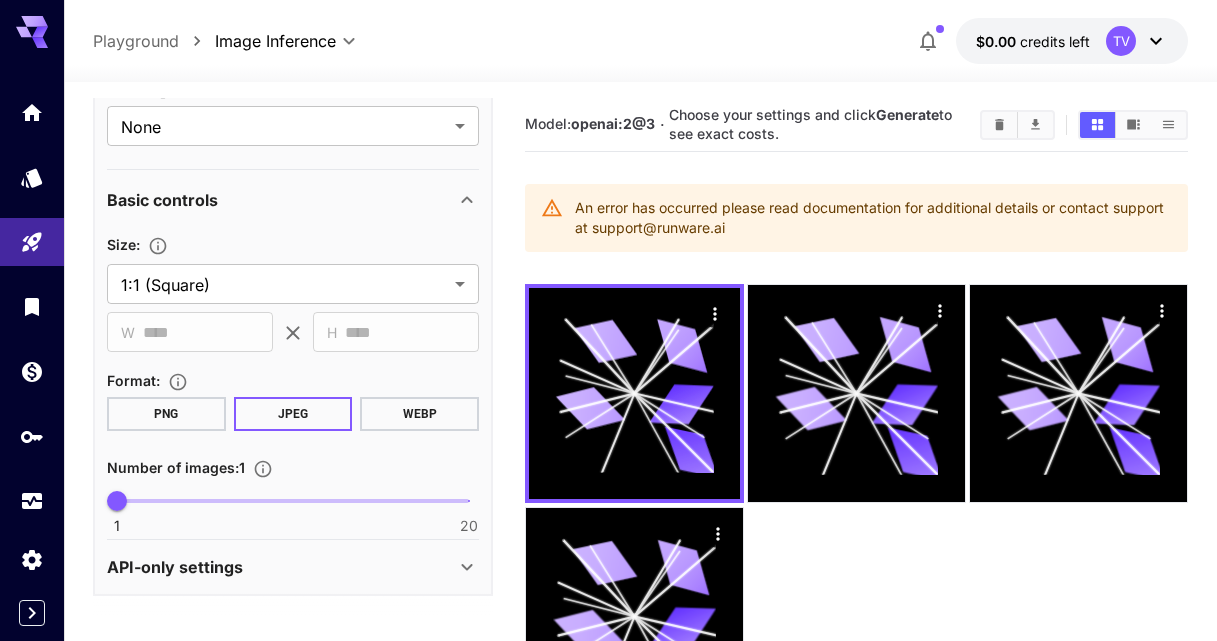 scroll, scrollTop: 566, scrollLeft: 0, axis: vertical 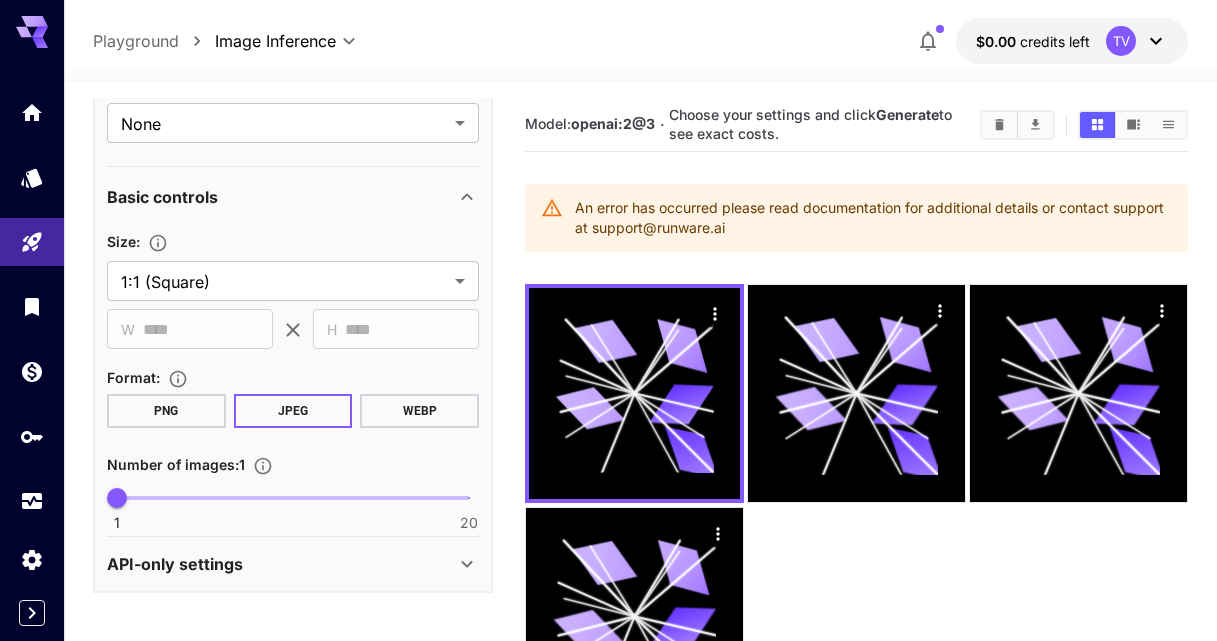 click on "PNG" at bounding box center [166, 411] 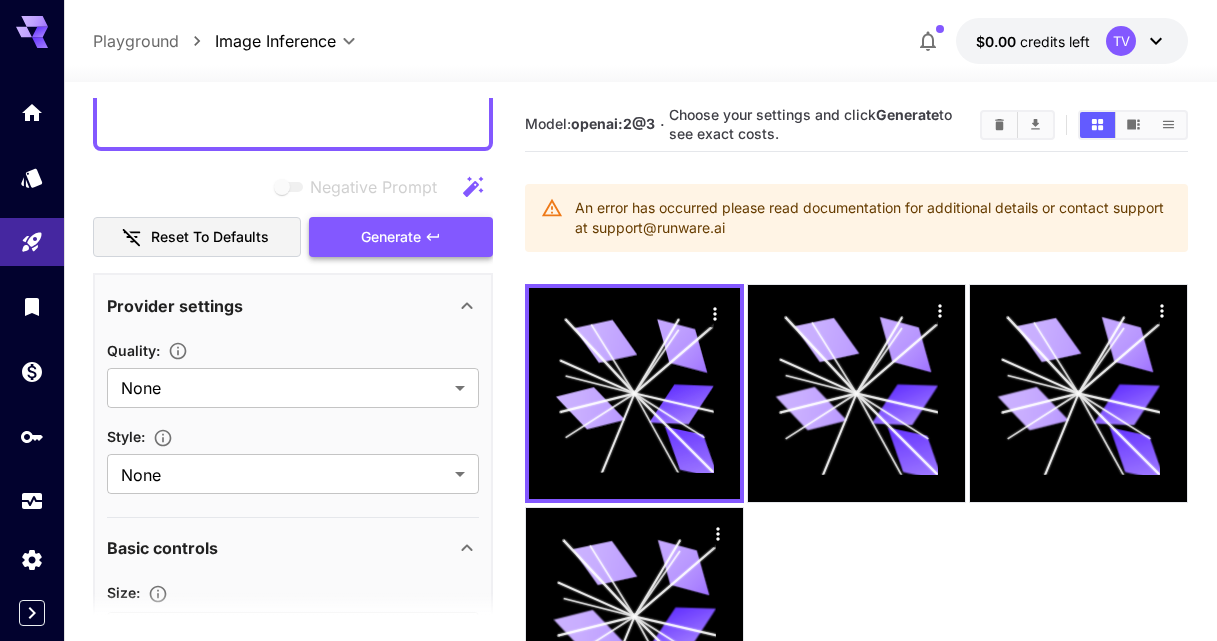scroll, scrollTop: 207, scrollLeft: 0, axis: vertical 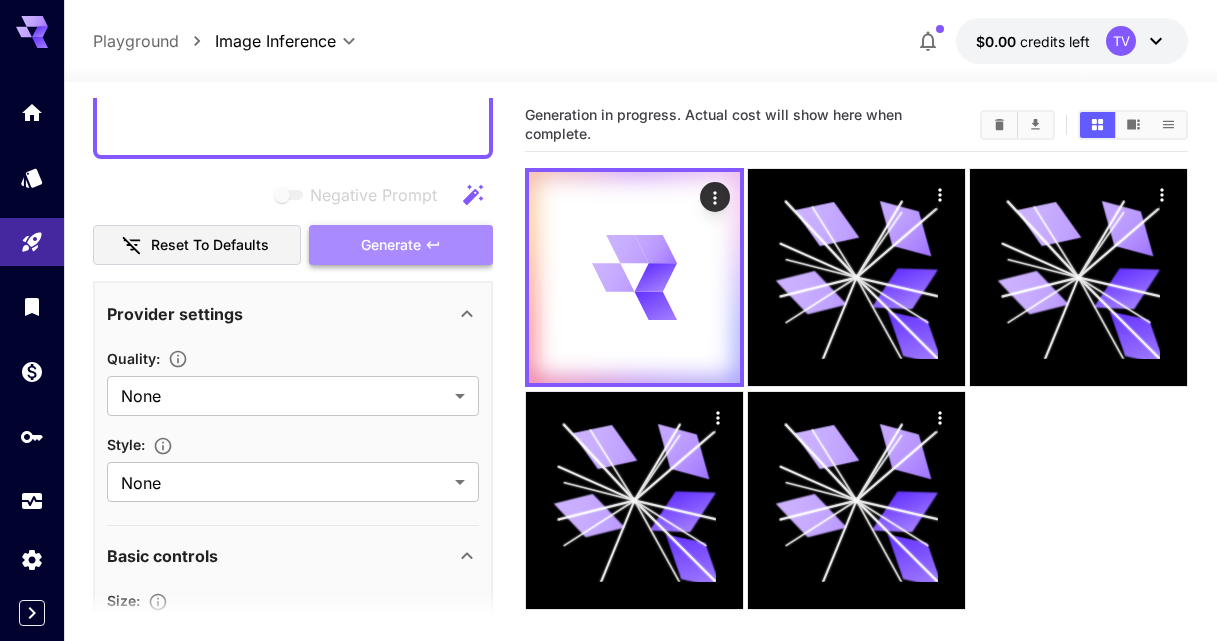 click on "Generate" at bounding box center (391, 245) 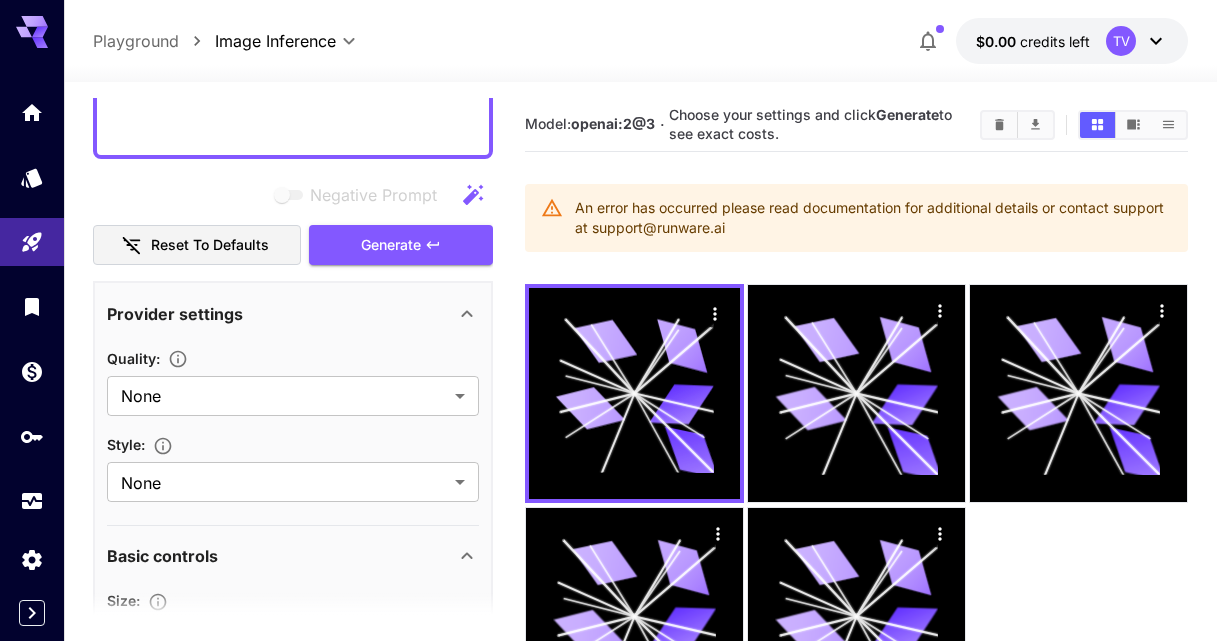 click on "Playground" at bounding box center [136, 41] 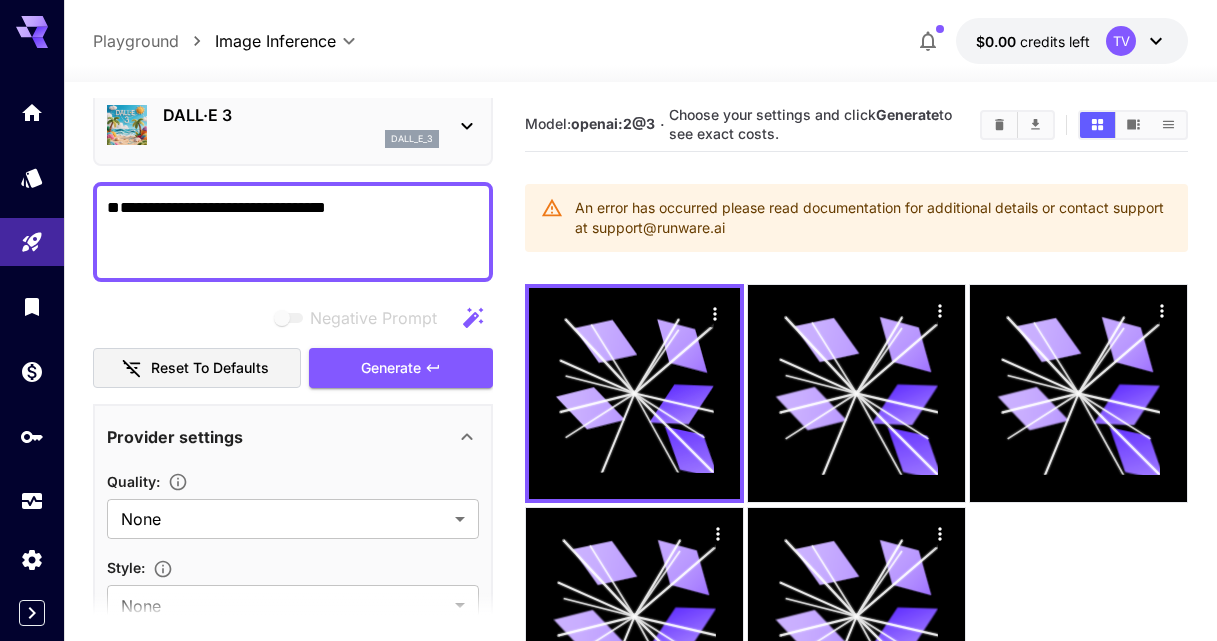 scroll, scrollTop: 0, scrollLeft: 0, axis: both 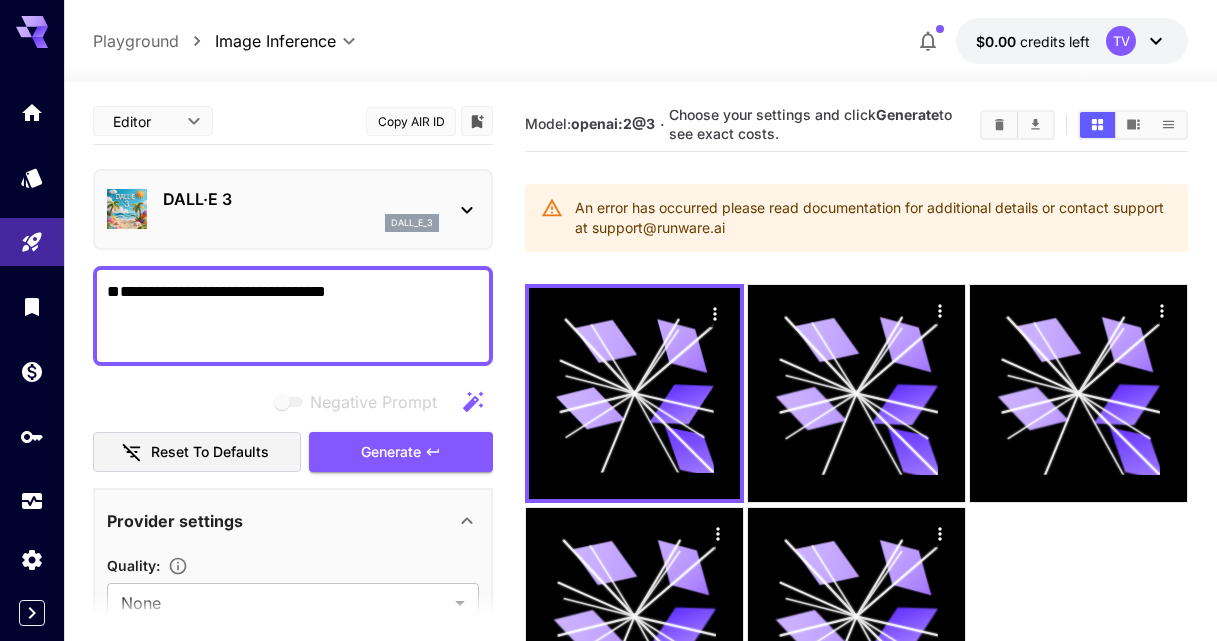 click 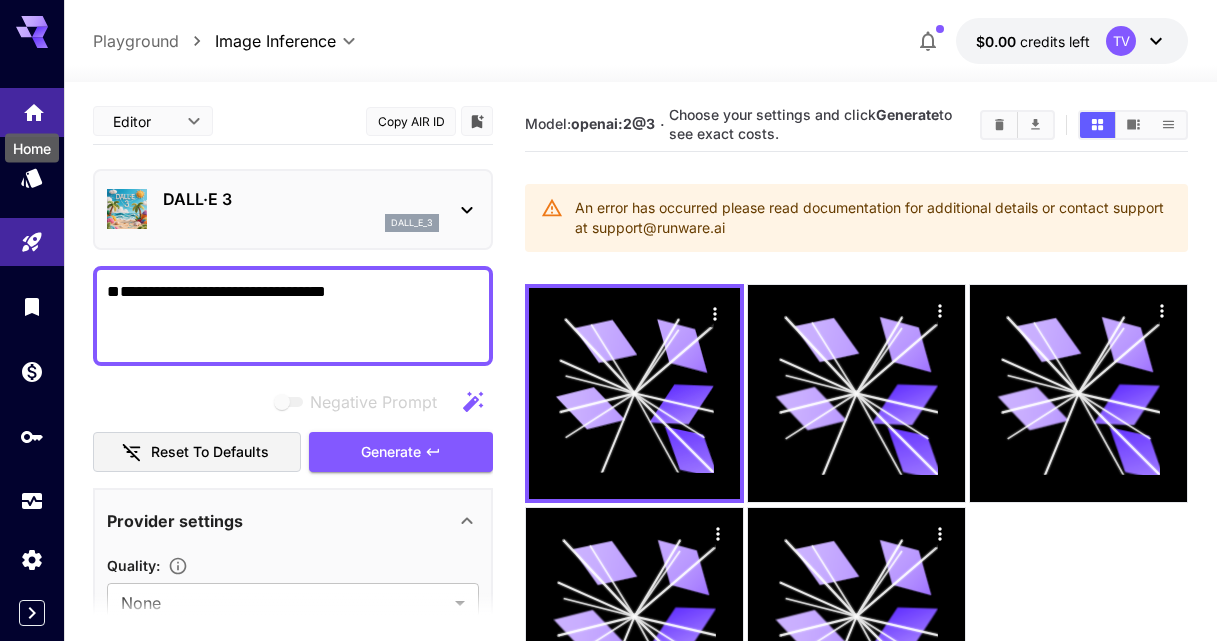 click 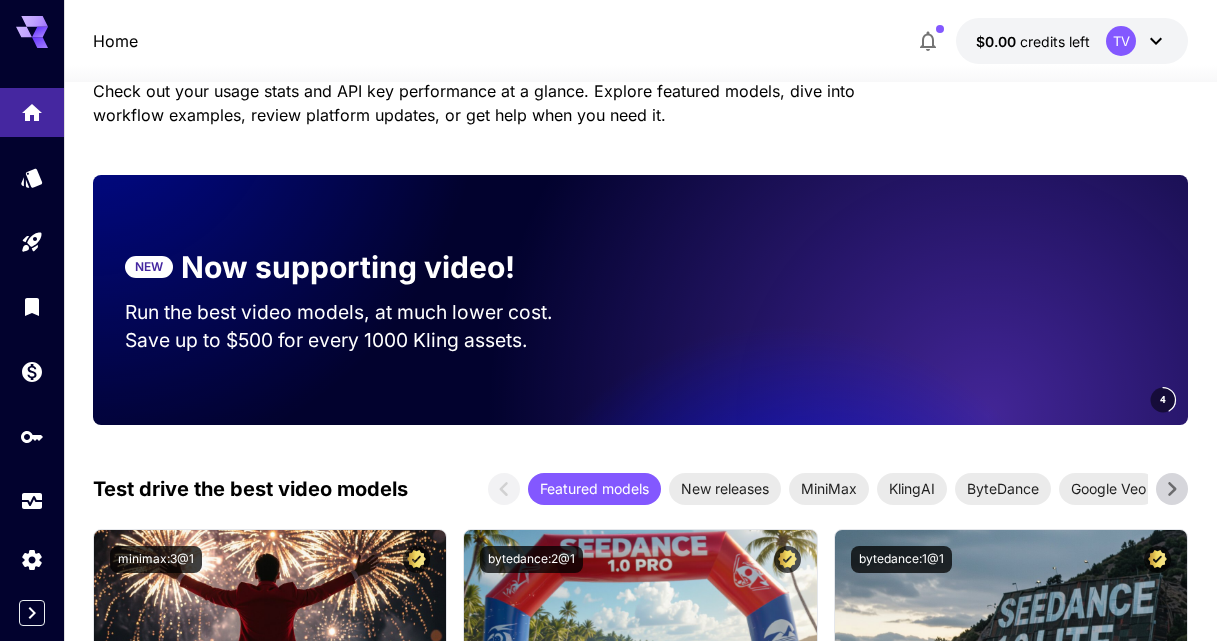 scroll, scrollTop: 296, scrollLeft: 0, axis: vertical 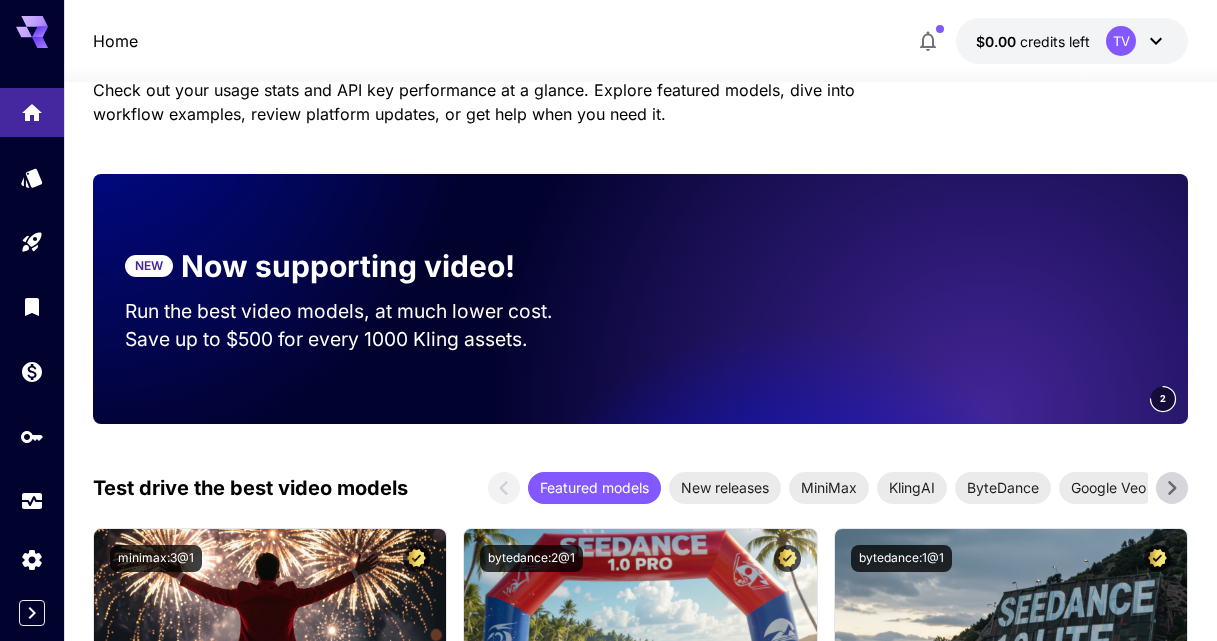 click at bounding box center [919, 298] 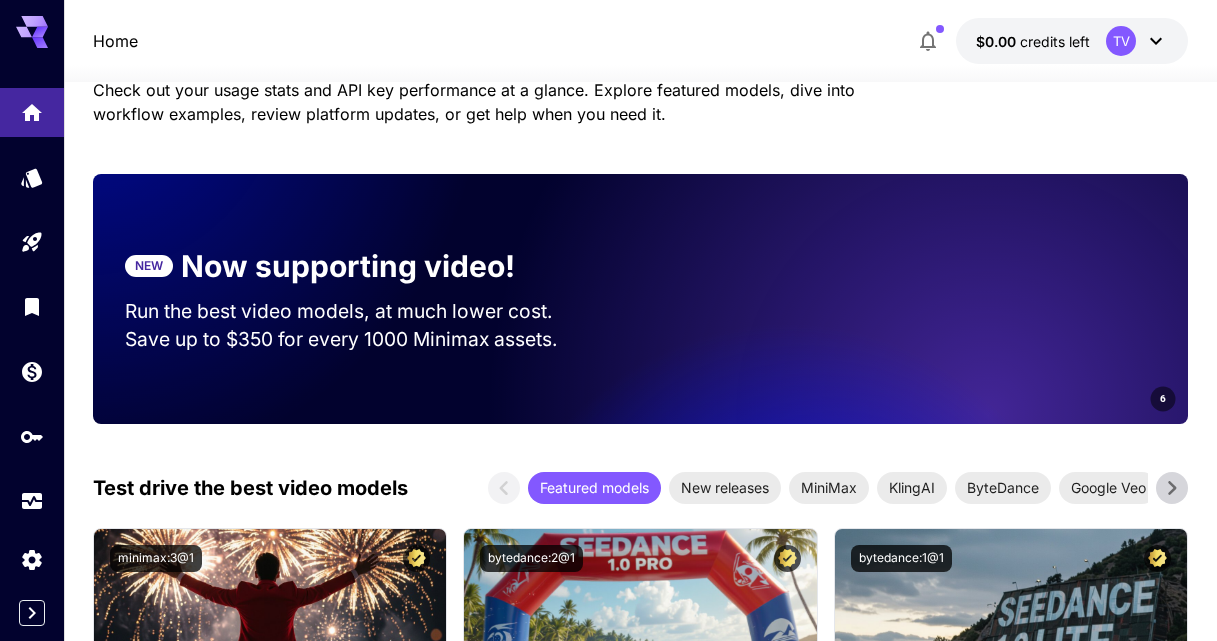 click 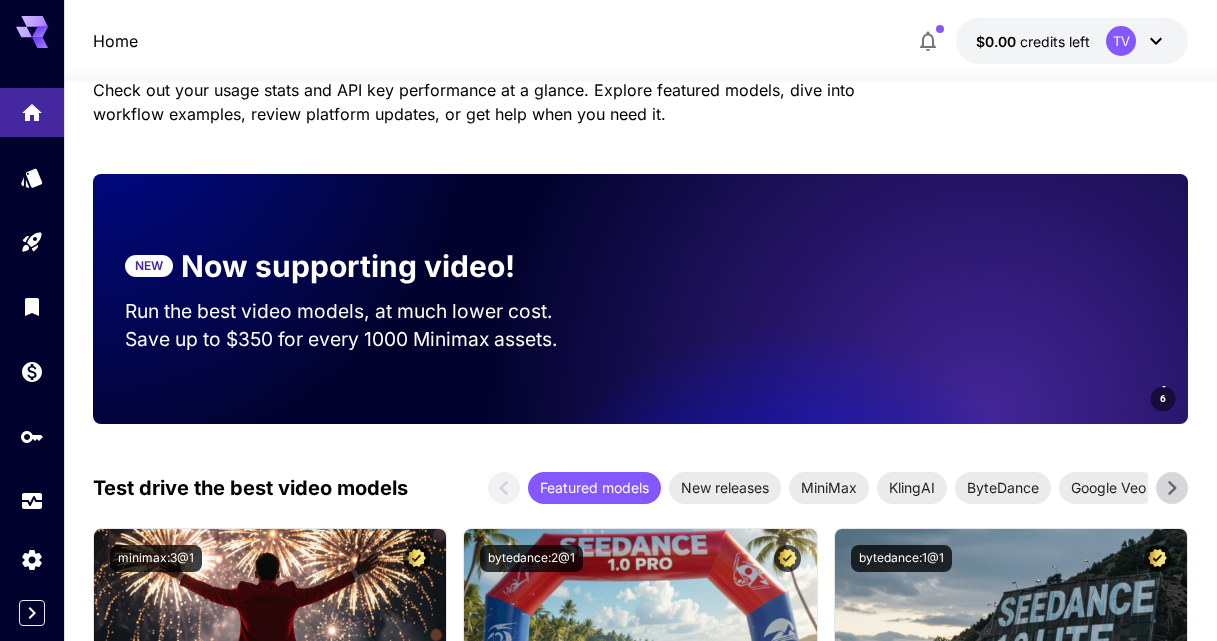 click 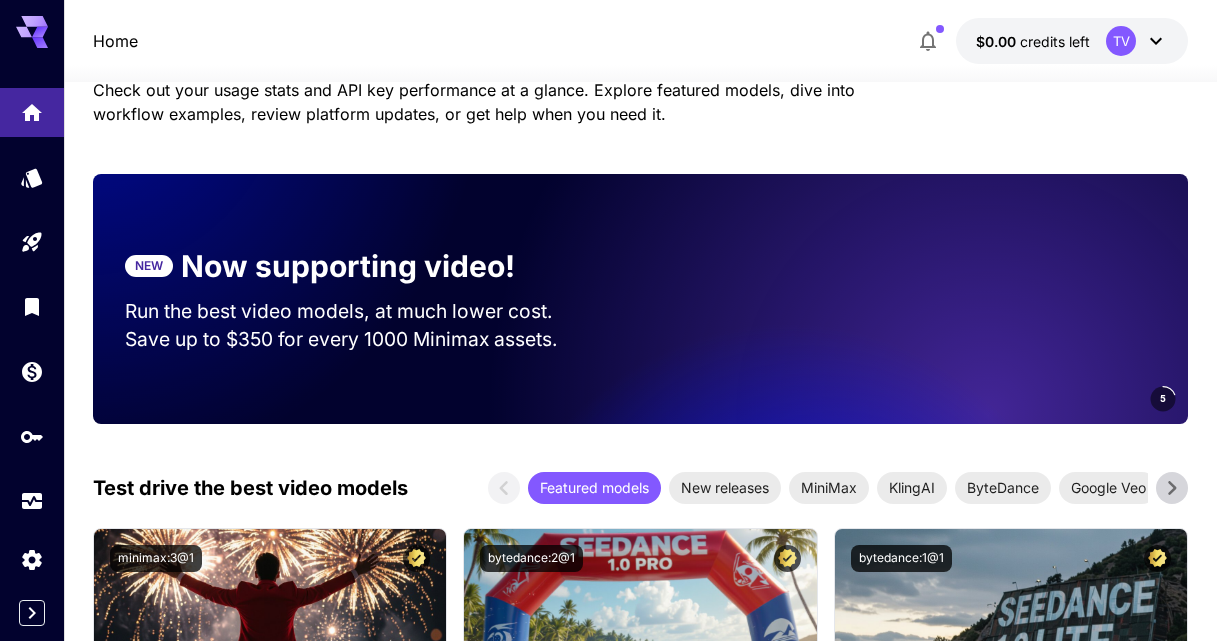 click at bounding box center [919, 298] 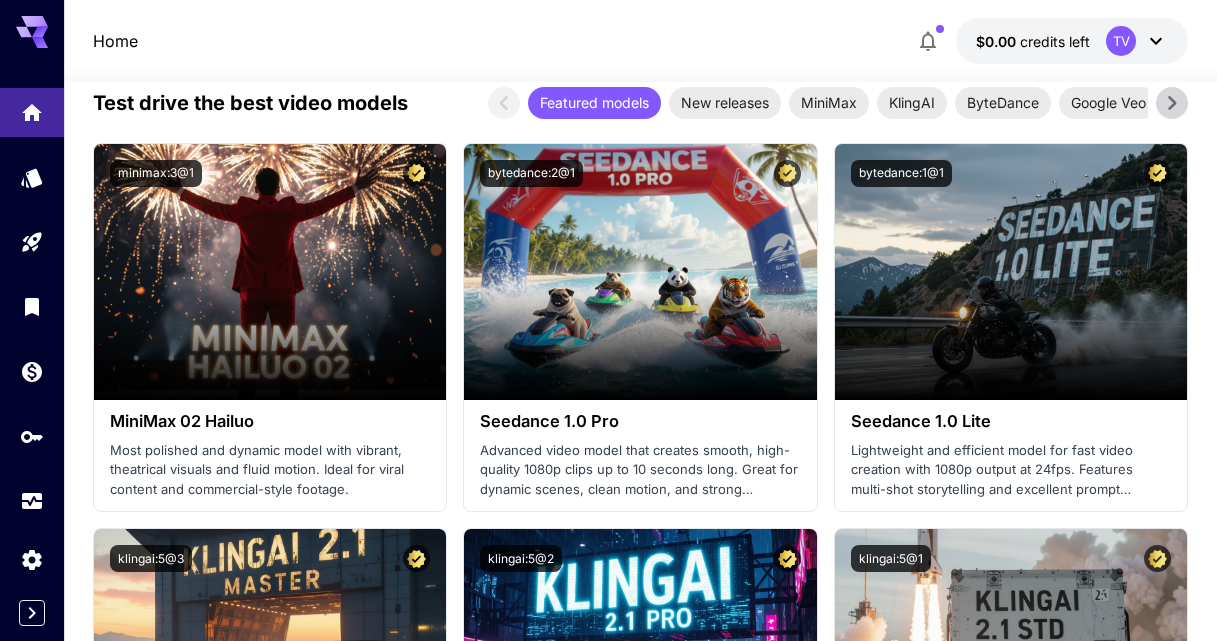 scroll, scrollTop: 680, scrollLeft: 0, axis: vertical 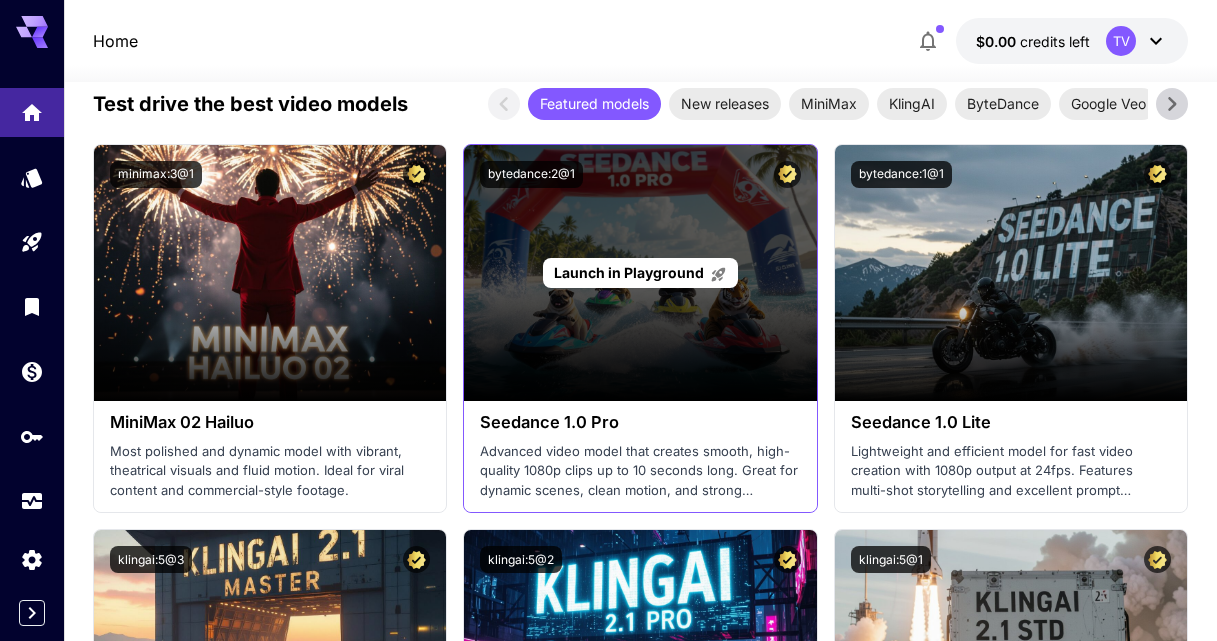 click on "Launch in Playground" at bounding box center [629, 272] 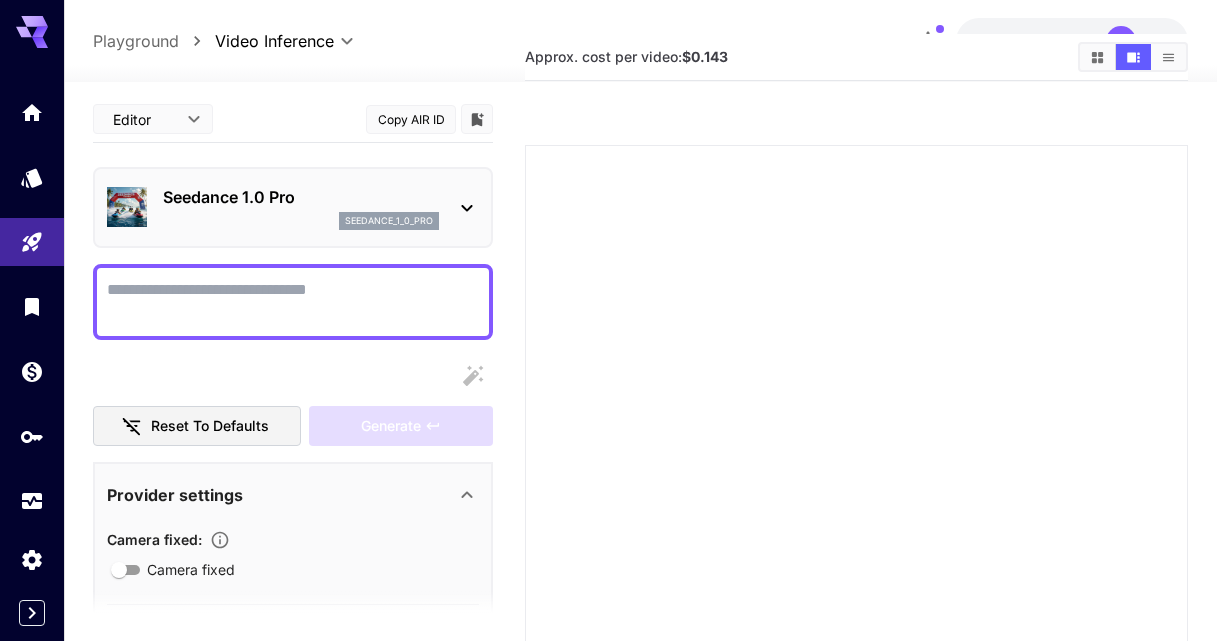 scroll, scrollTop: 0, scrollLeft: 0, axis: both 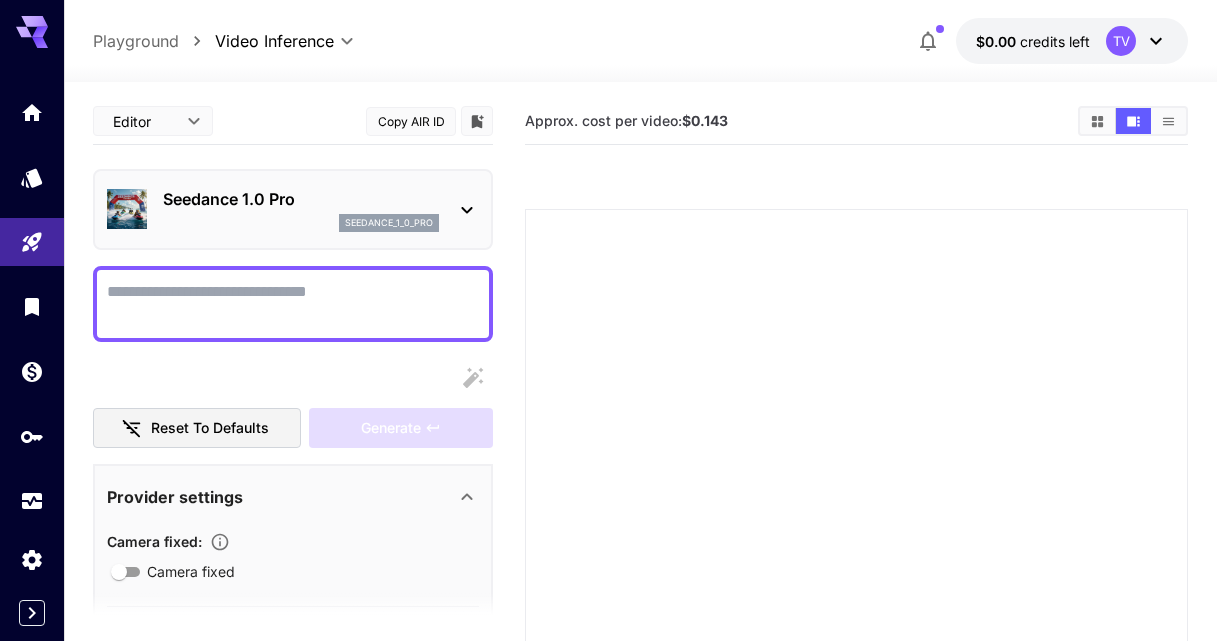 click at bounding box center [856, 540] 